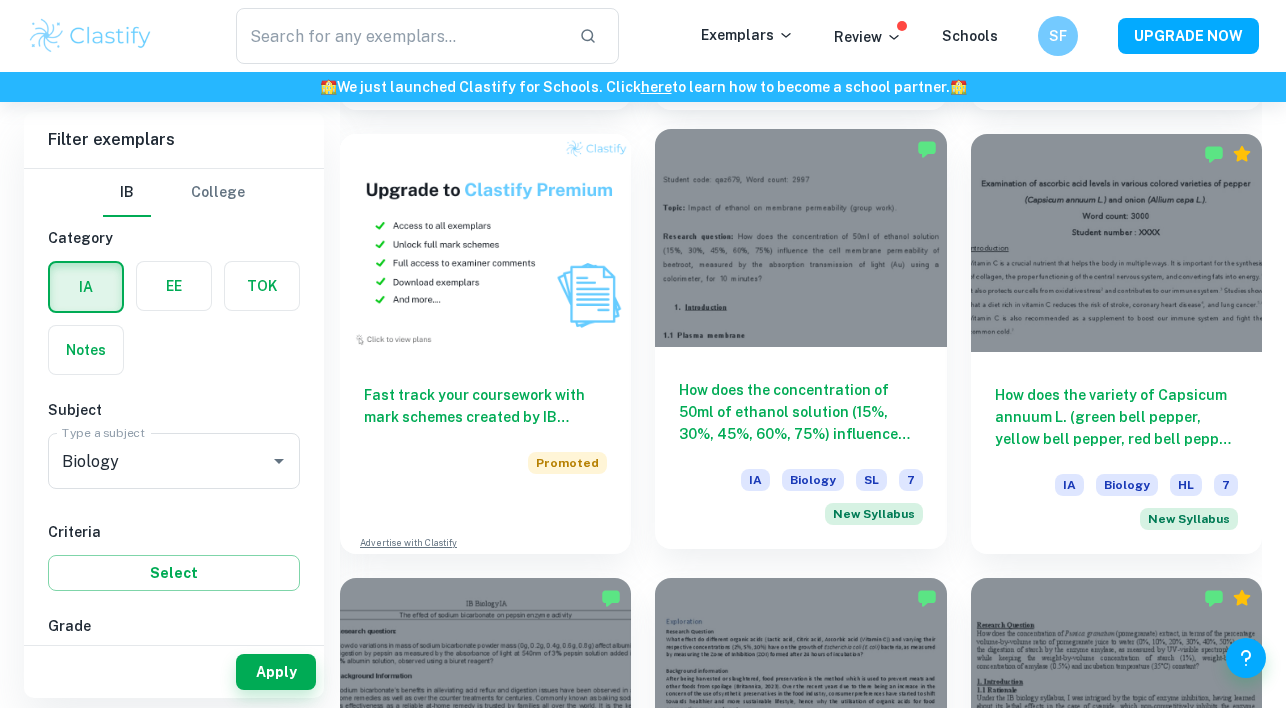 scroll, scrollTop: 1685, scrollLeft: 0, axis: vertical 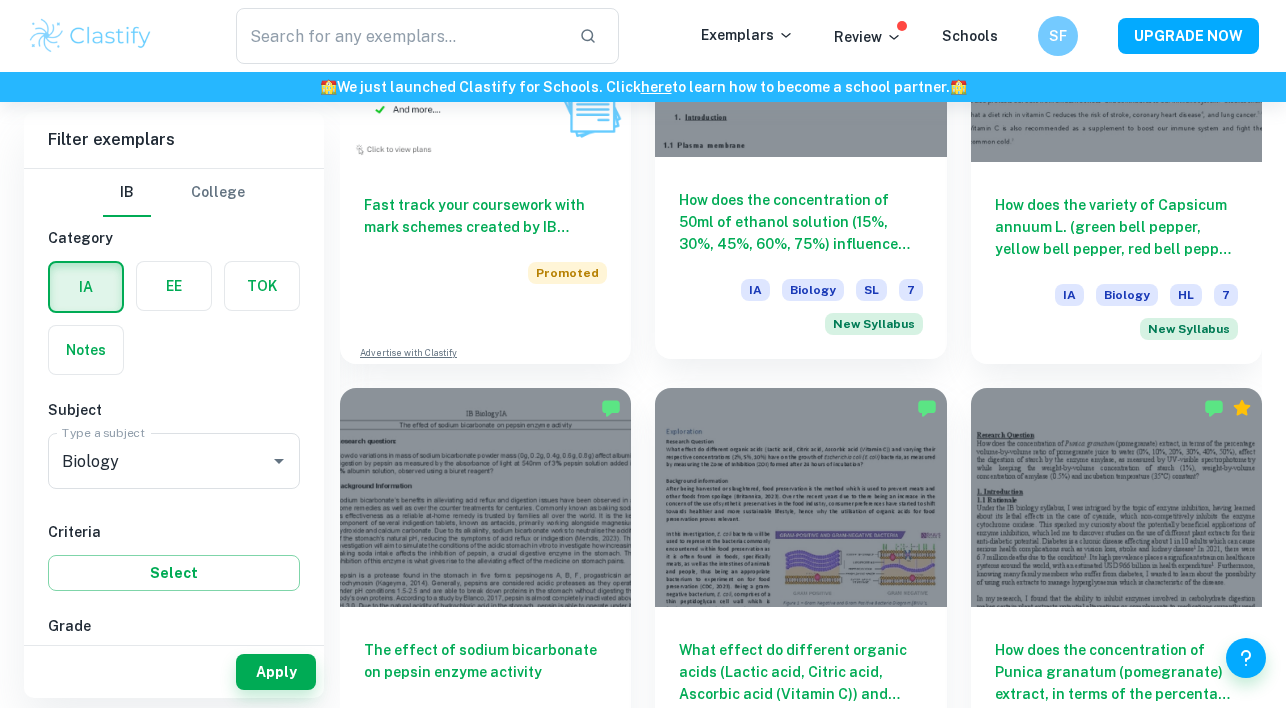click on "How does the concentration of 50ml of ethanol solution (15%, 30%, 45%, 60%, 75%) influence the cell membrane permeability of beetroot, measured by the absorption transmission of light (Au) using a colorimeter, for 10 minutes?" at bounding box center (800, 222) 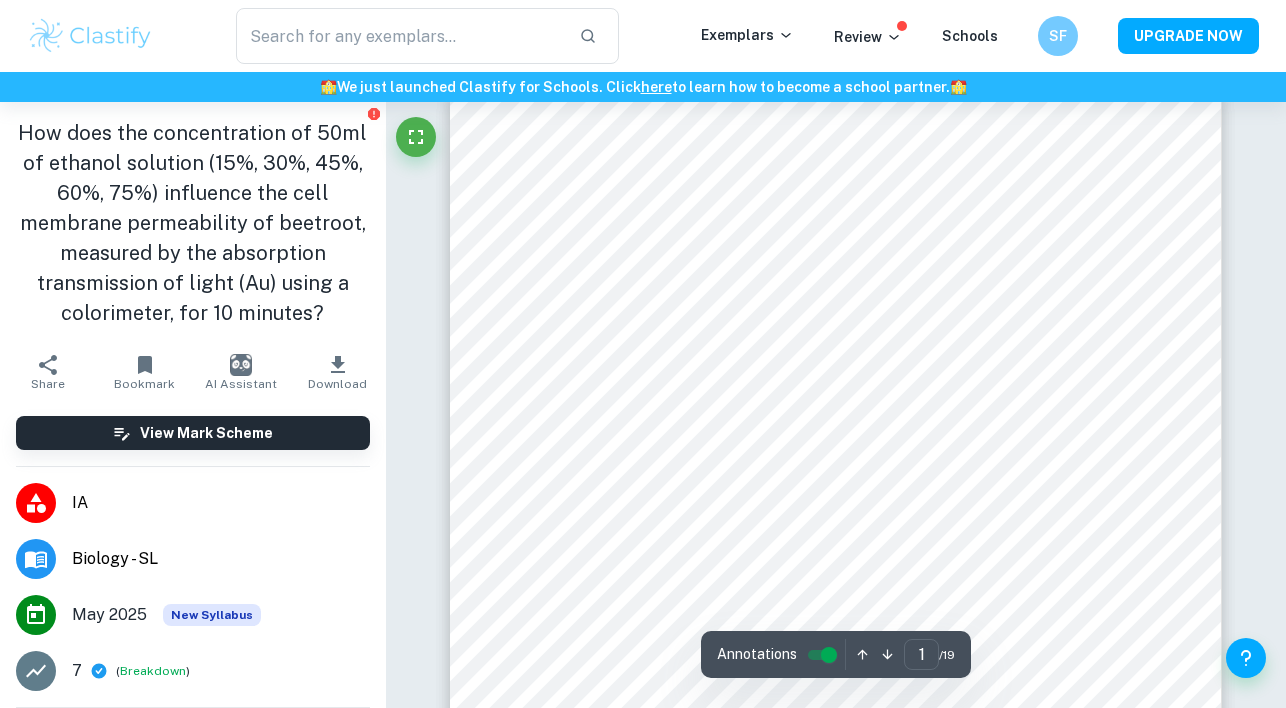 scroll, scrollTop: 27, scrollLeft: 0, axis: vertical 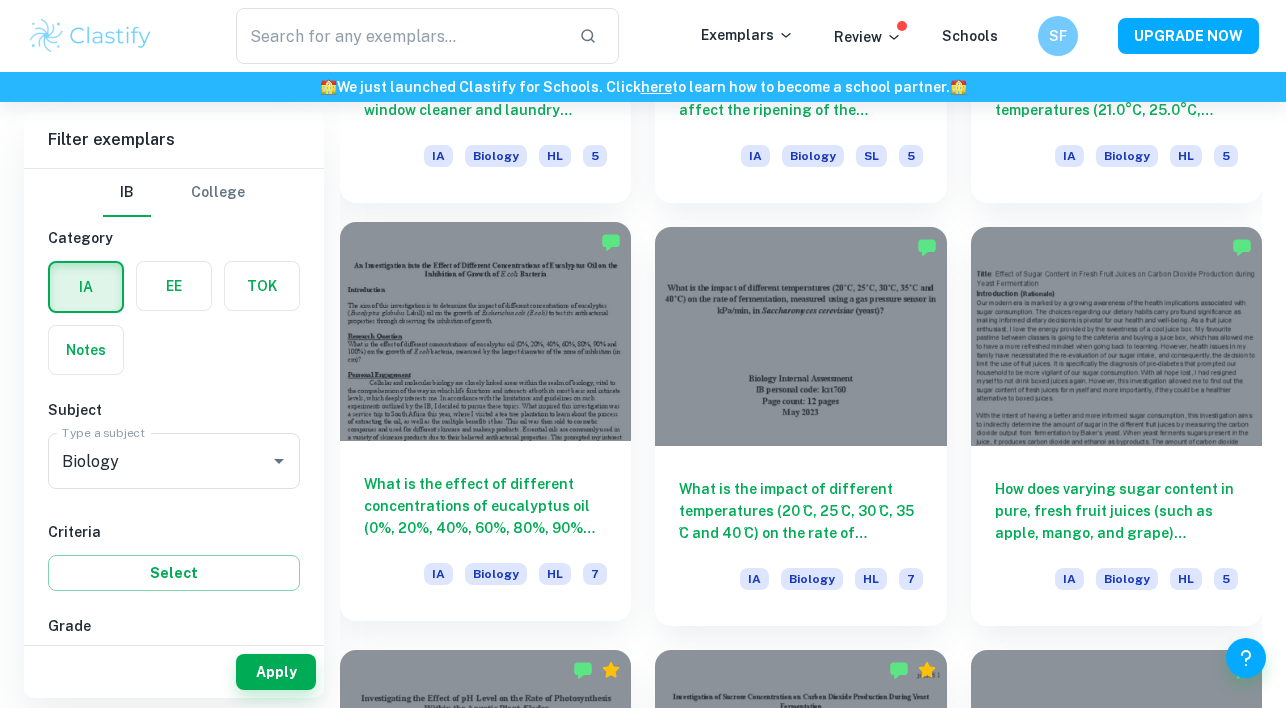 click on "What is the effect of different concentrations of eucalyptus oil (0%, 20%, 40%, 60%, 80%, 90% and 100%) on the growth of E.coli bacteria, measured by the largest diameter of the zone of inhibition (in cm)?" at bounding box center [485, 506] 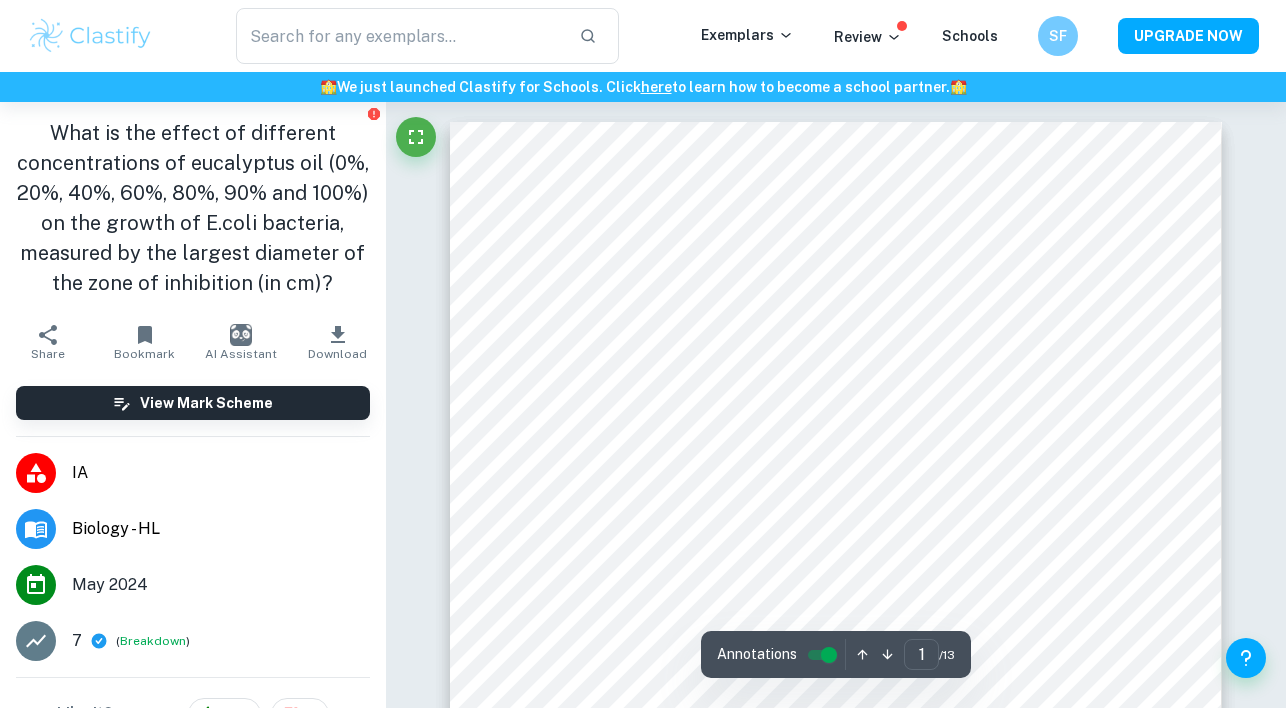 scroll, scrollTop: 40, scrollLeft: 0, axis: vertical 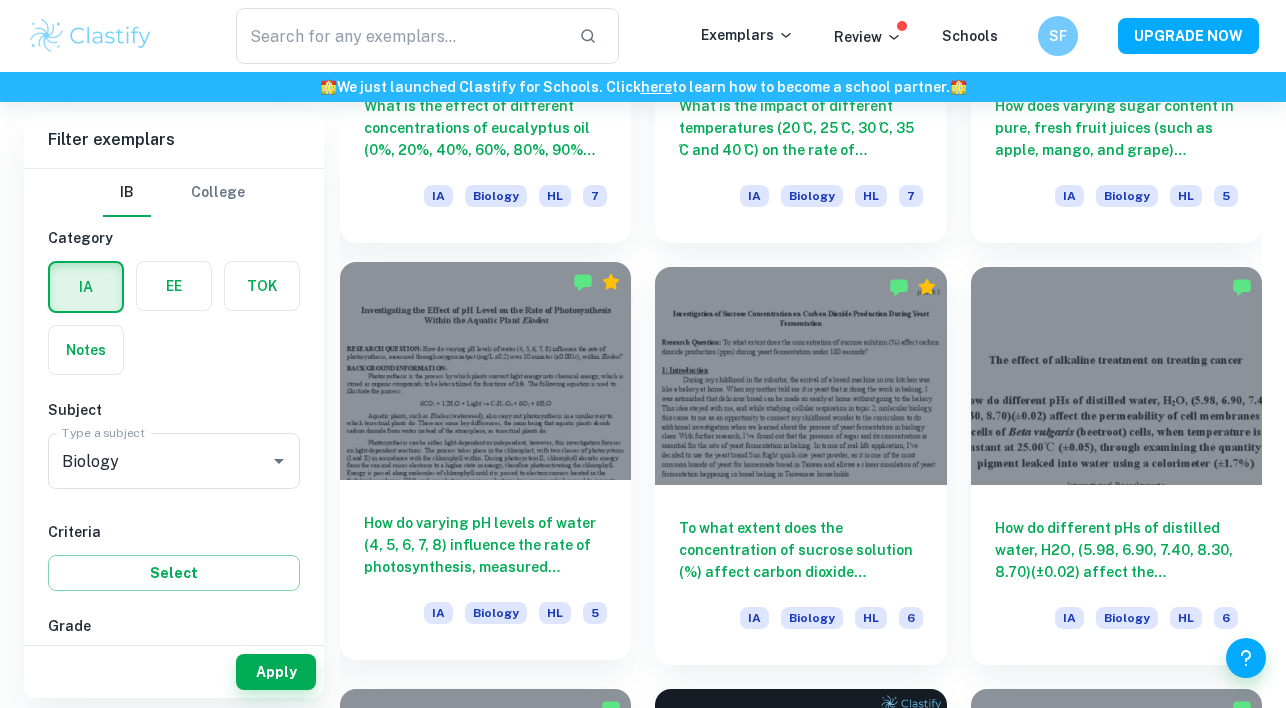 click on "How do varying pH levels of water (4, 5, 6, 7, 8) influence the rate of
photosynthesis, measured through oxygen output (mg/L ±0.2) over 10 minutes (±0.001s), within Elodea?" at bounding box center (485, 545) 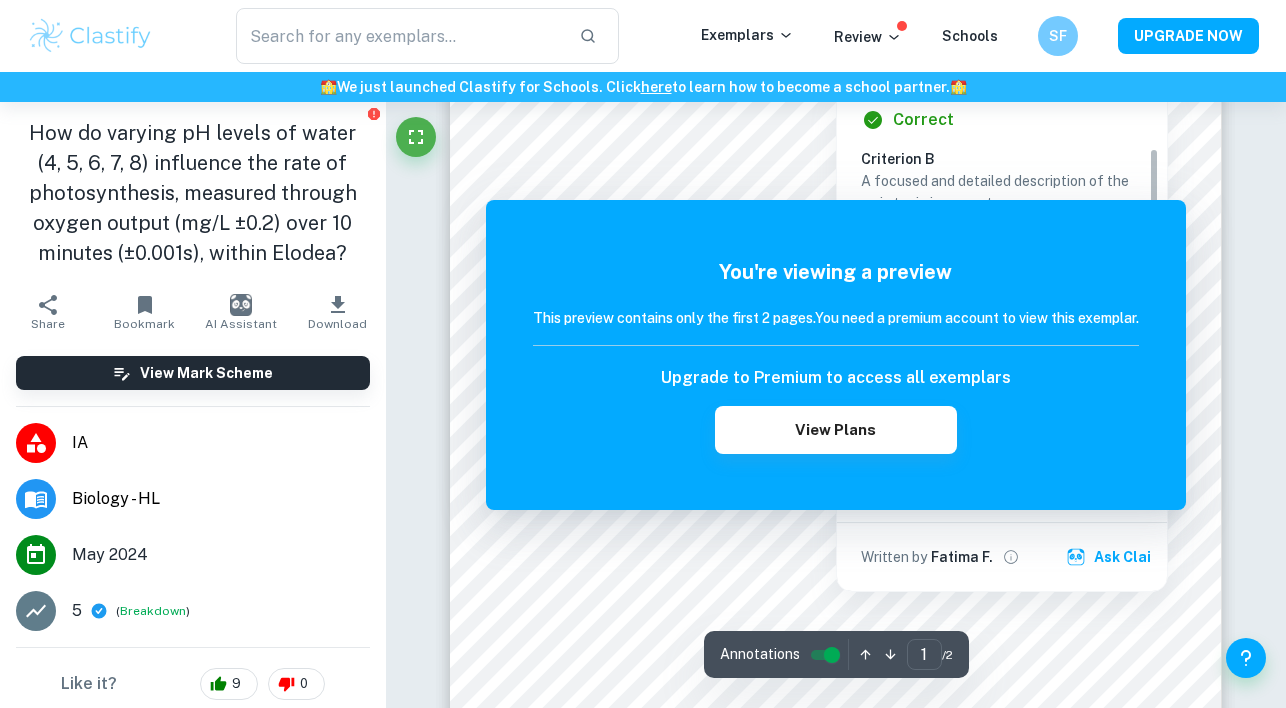 scroll, scrollTop: 178, scrollLeft: 0, axis: vertical 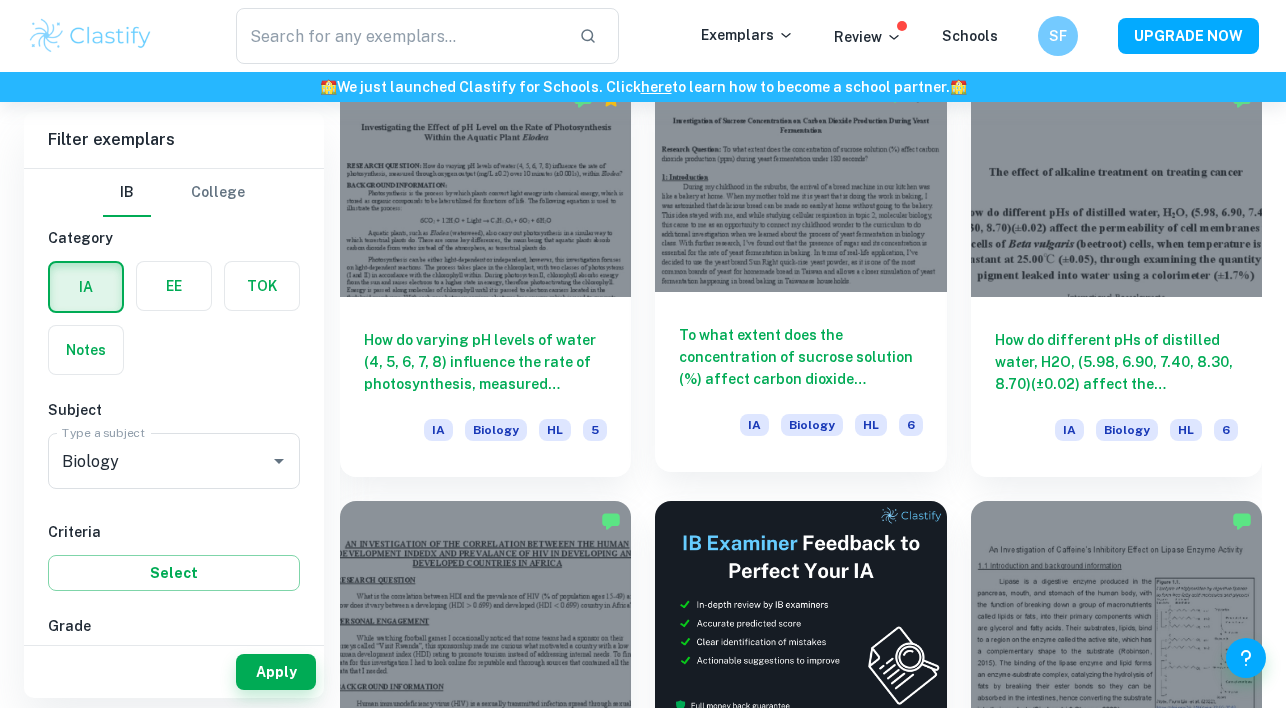 click on "To what extent does the concentration of sucrose solution (%) affect carbon dioxide production (ppm) during yeast fermentation under 180 seconds?" at bounding box center (800, 357) 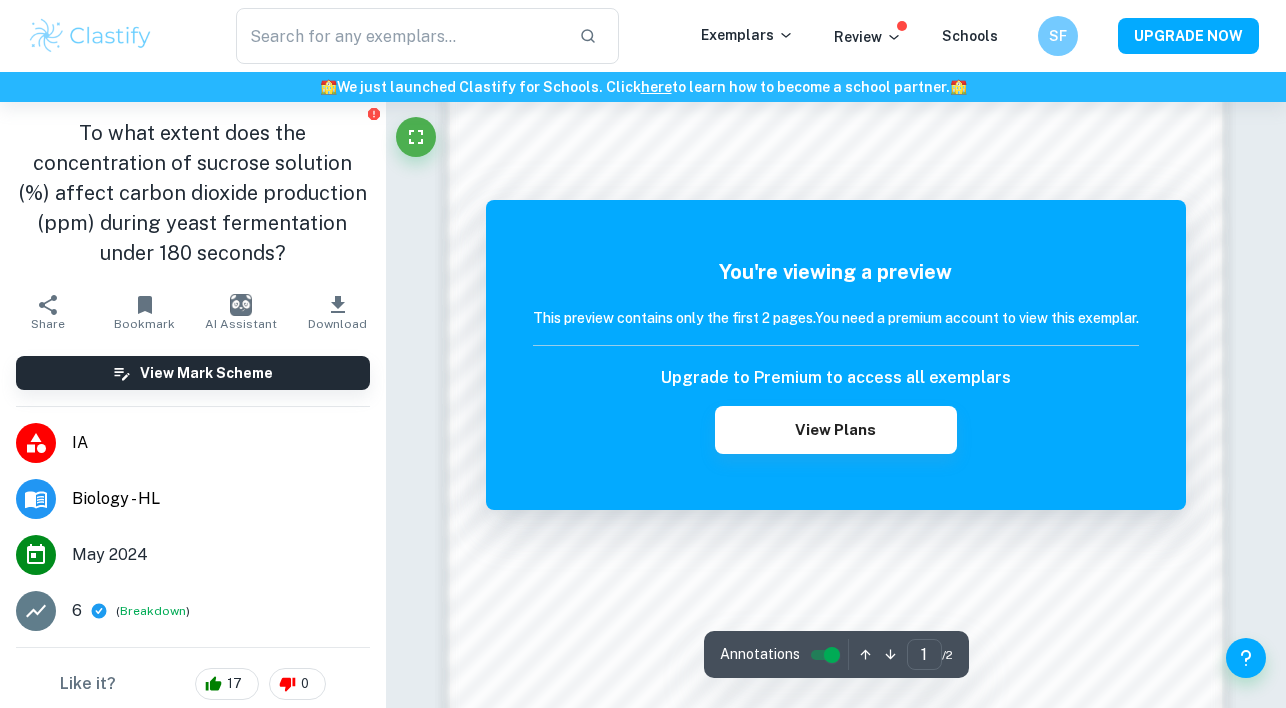 scroll, scrollTop: 568, scrollLeft: 0, axis: vertical 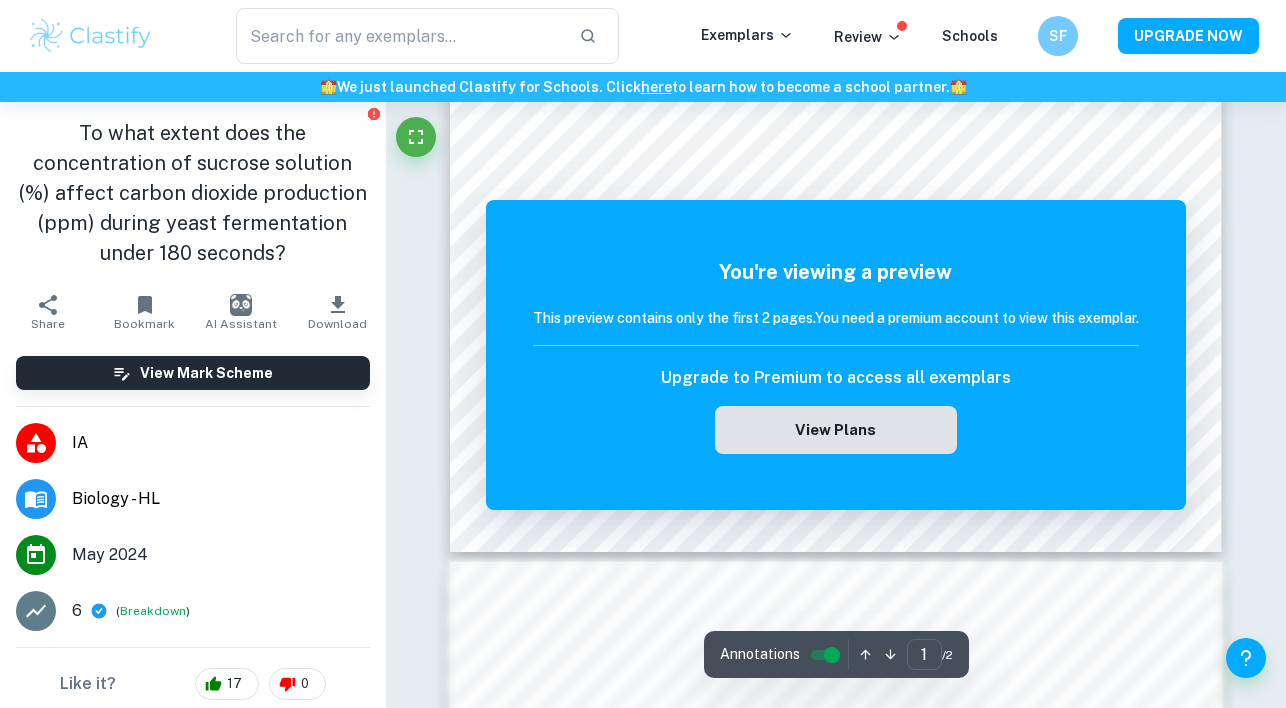 click on "View Plans" at bounding box center [836, 430] 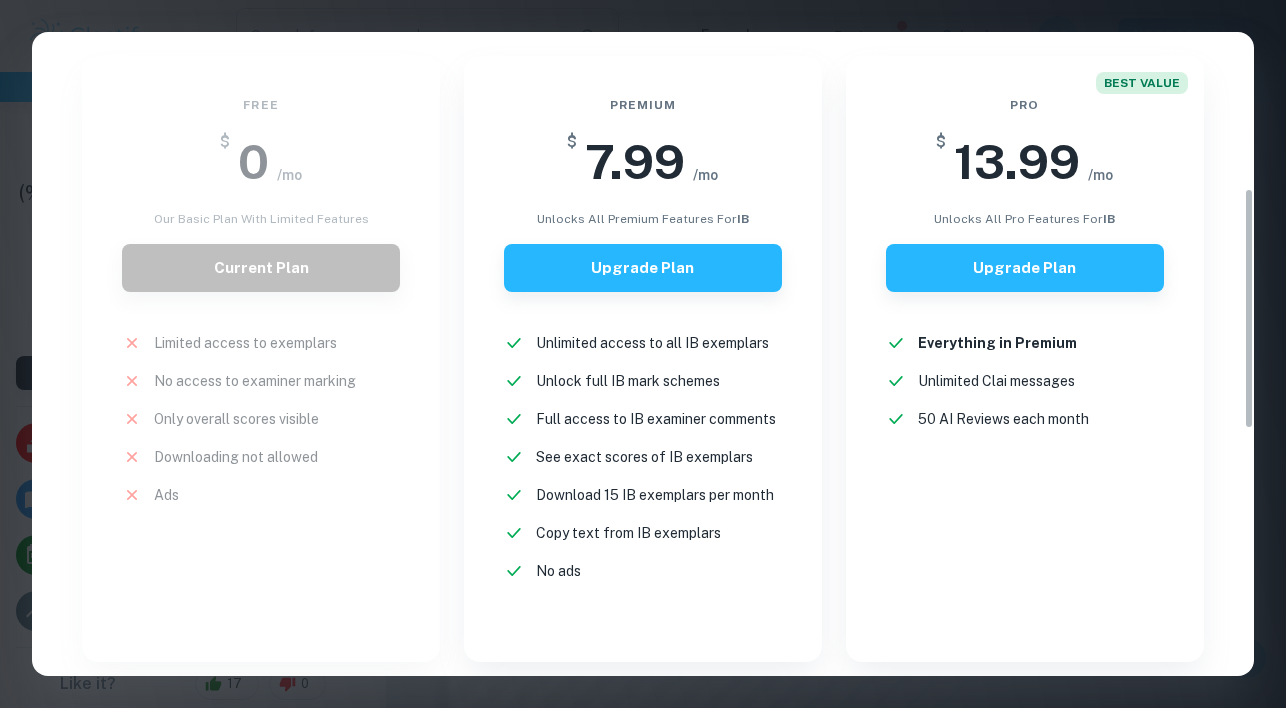 scroll, scrollTop: 420, scrollLeft: 0, axis: vertical 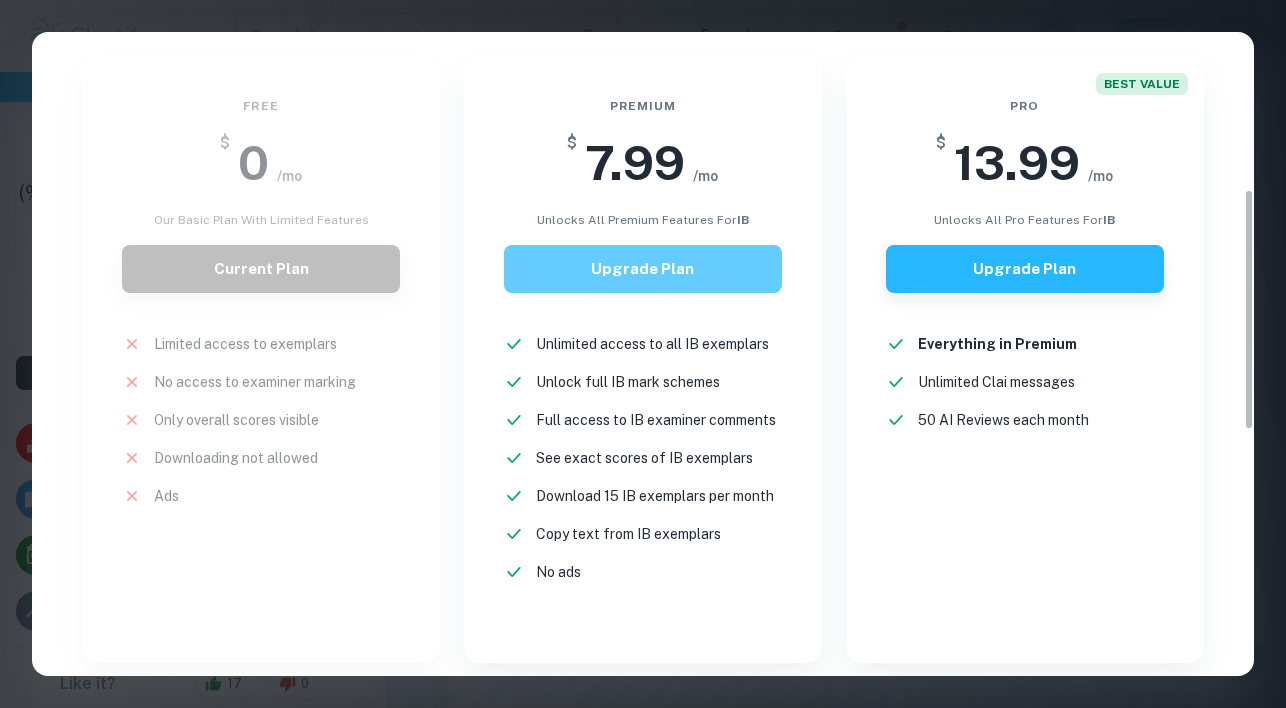 click on "Upgrade Plan" at bounding box center [643, 269] 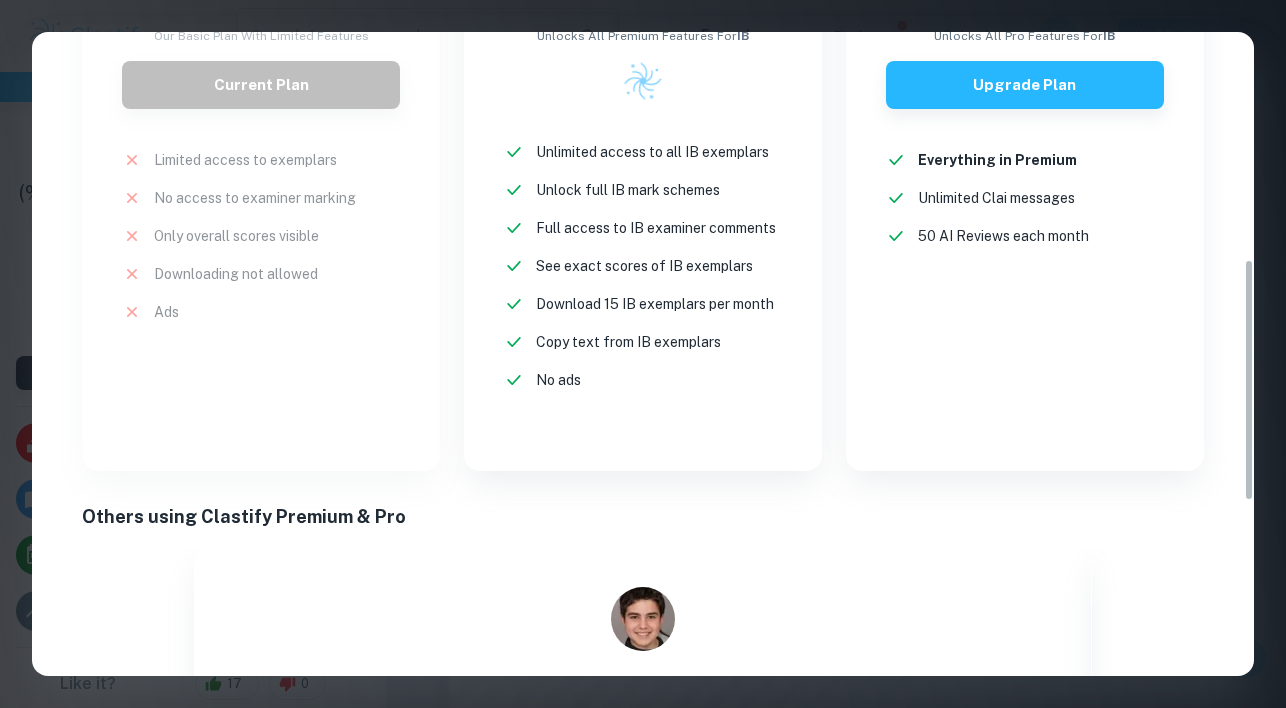 scroll, scrollTop: 1065, scrollLeft: 0, axis: vertical 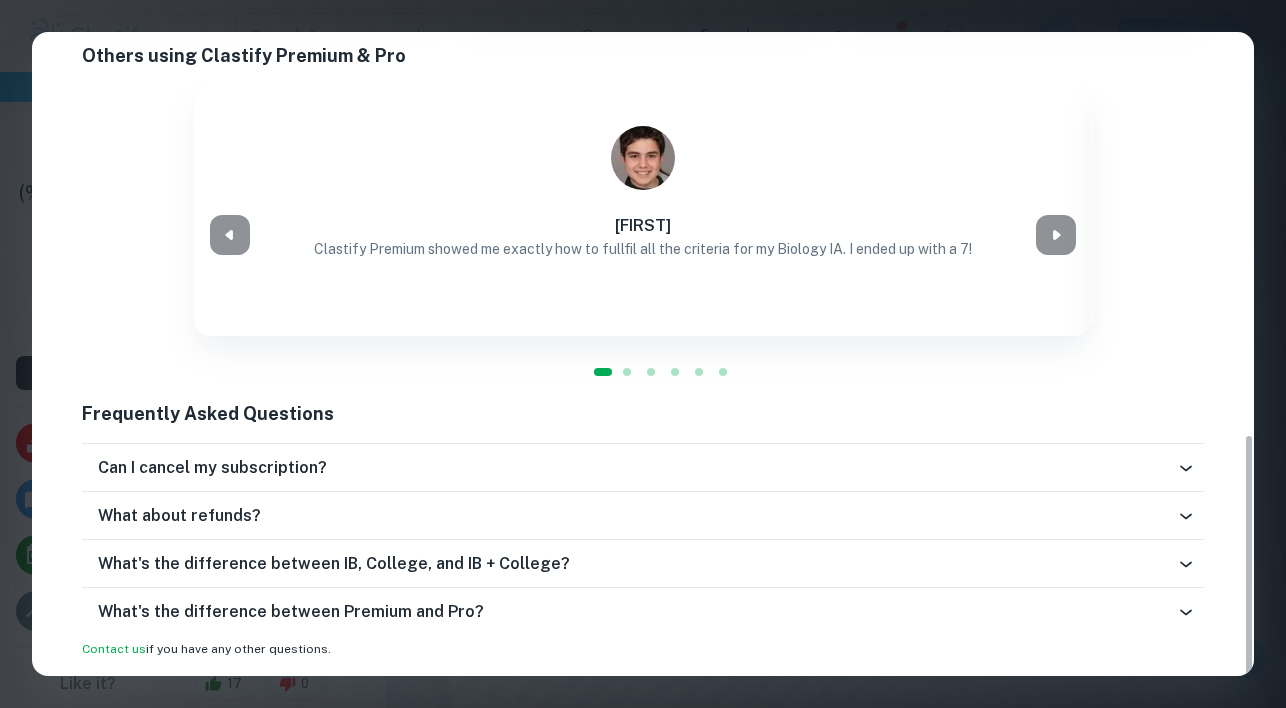 click 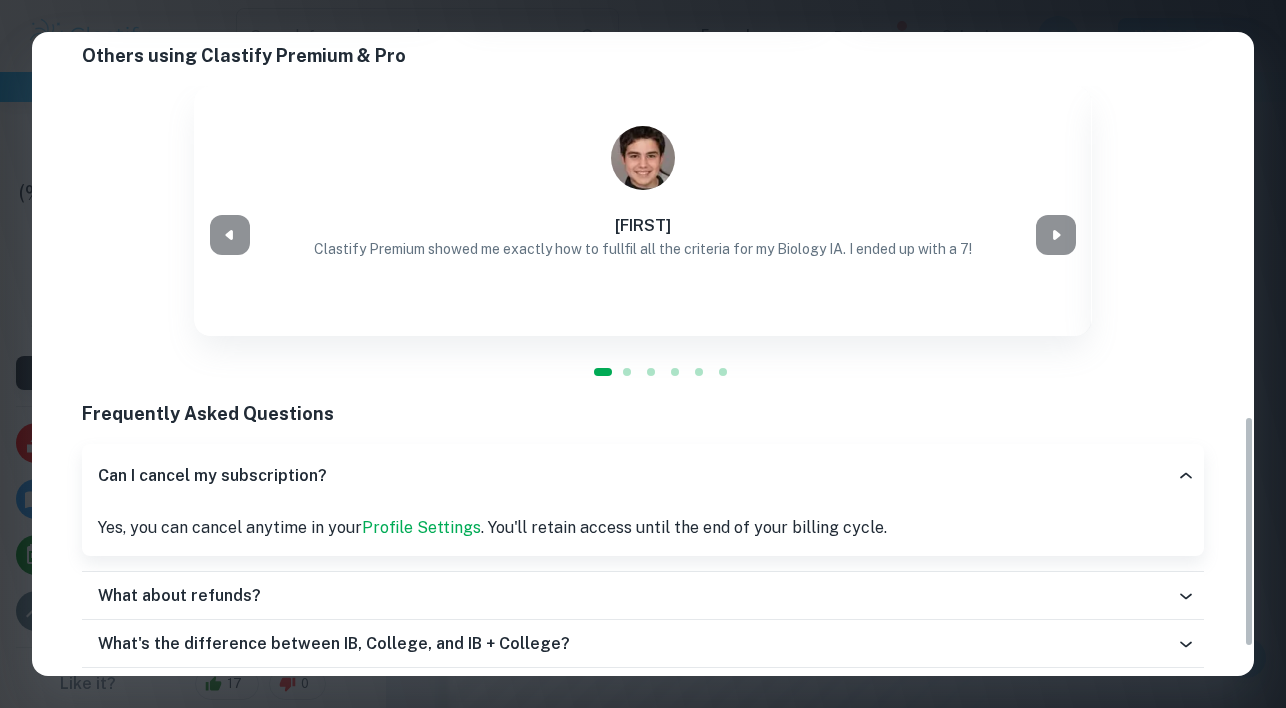 click on "Can I cancel my subscription?" at bounding box center [637, 476] 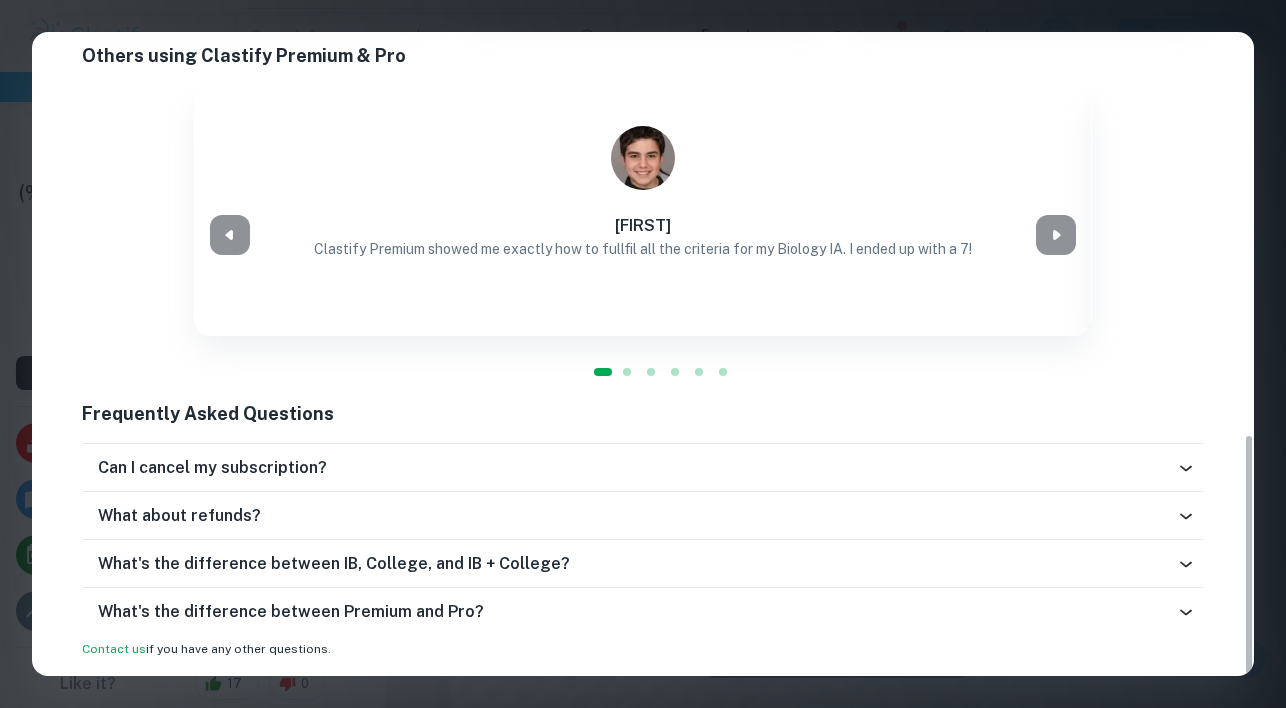 scroll, scrollTop: 618, scrollLeft: 0, axis: vertical 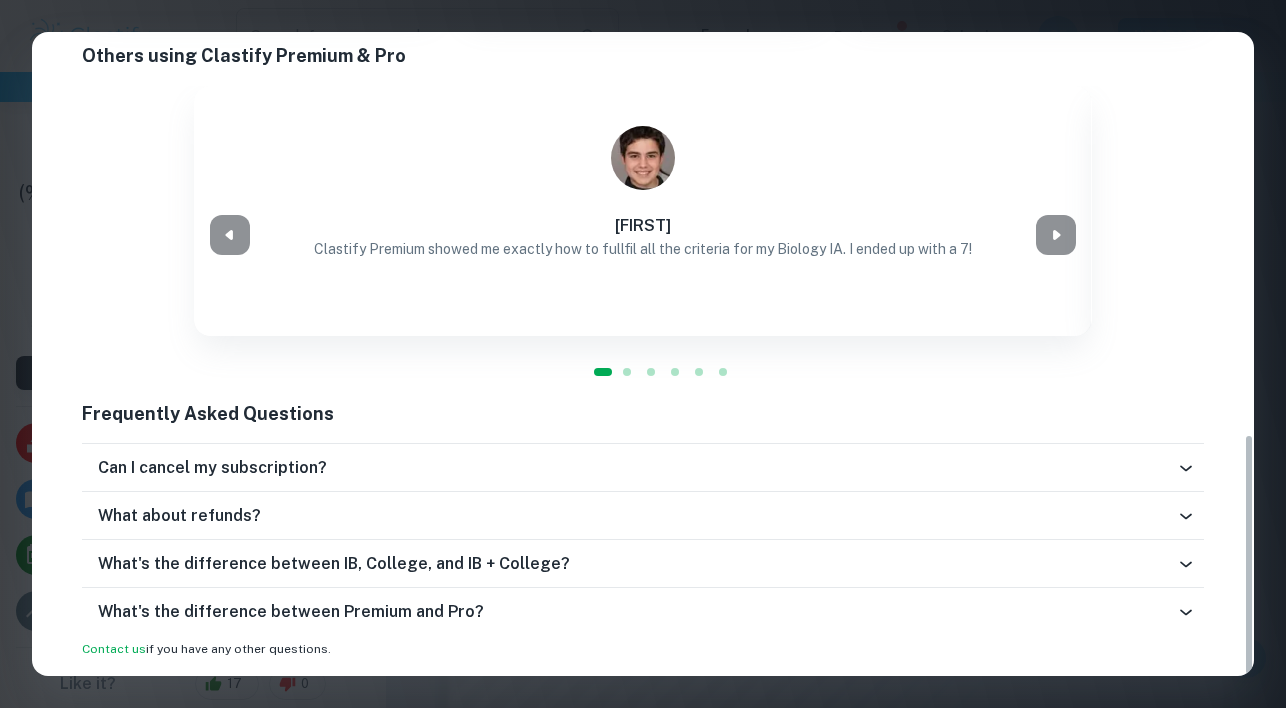 click 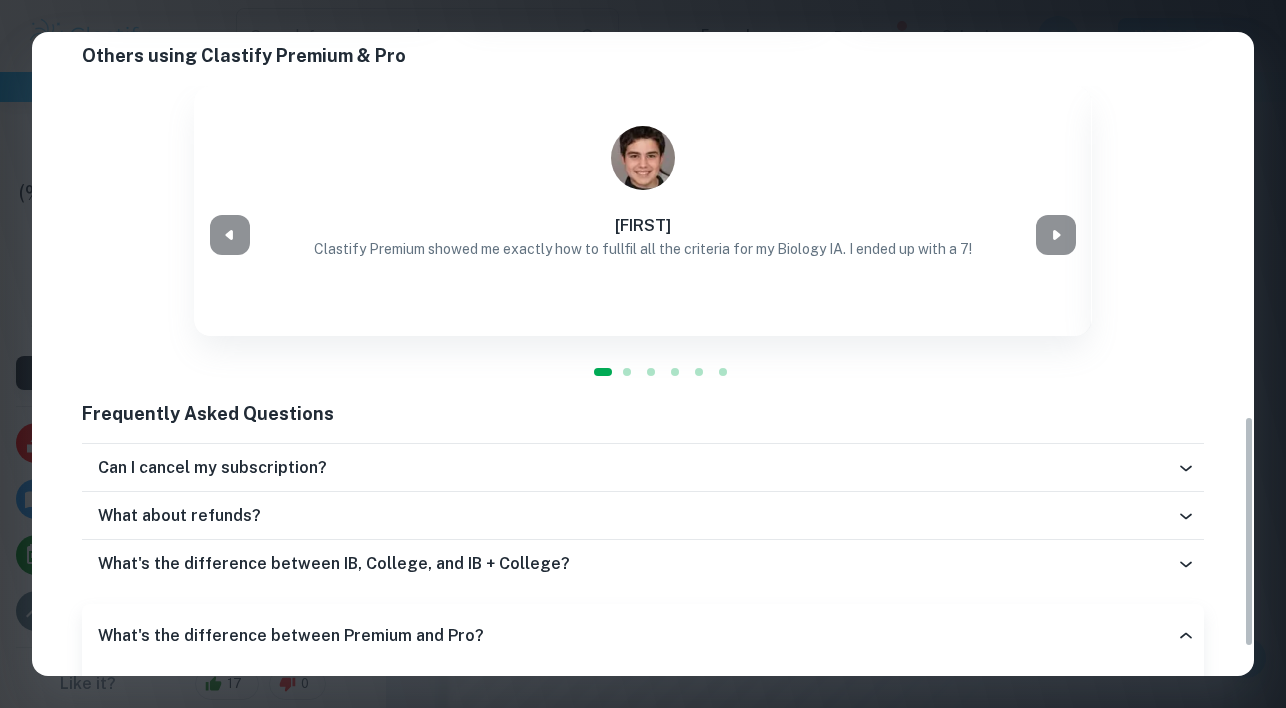 scroll, scrollTop: 1145, scrollLeft: 0, axis: vertical 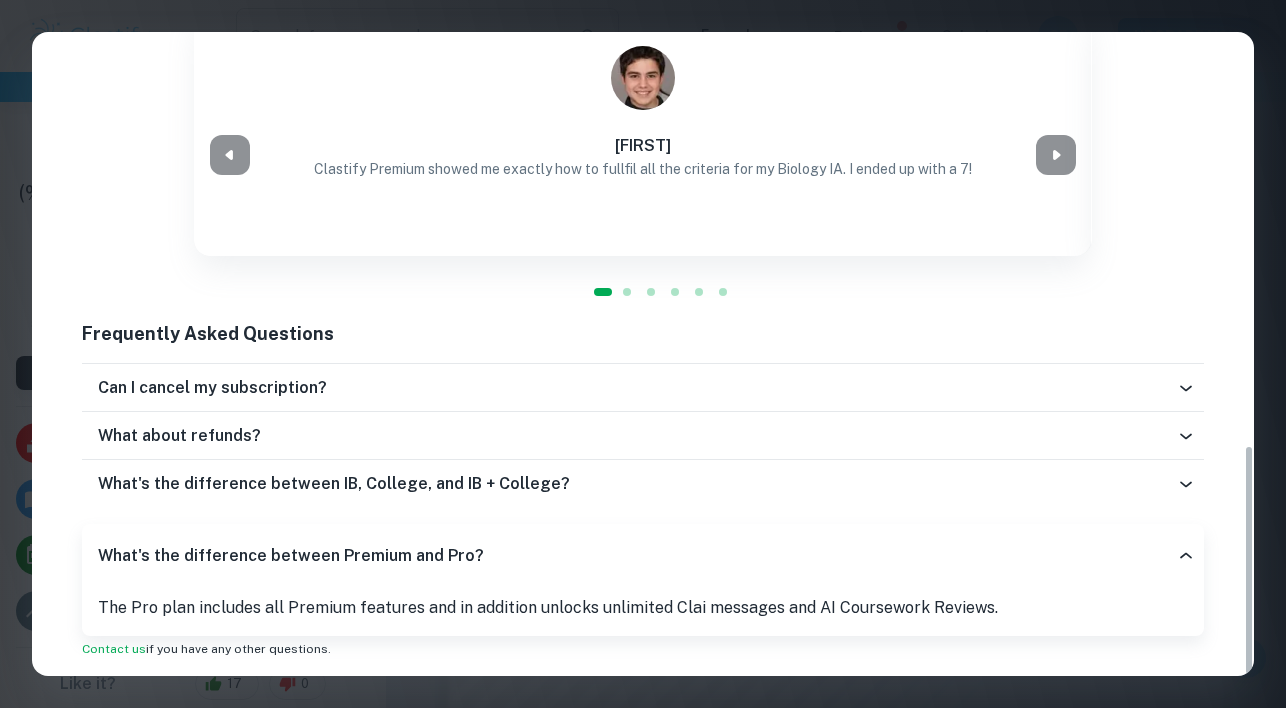 click 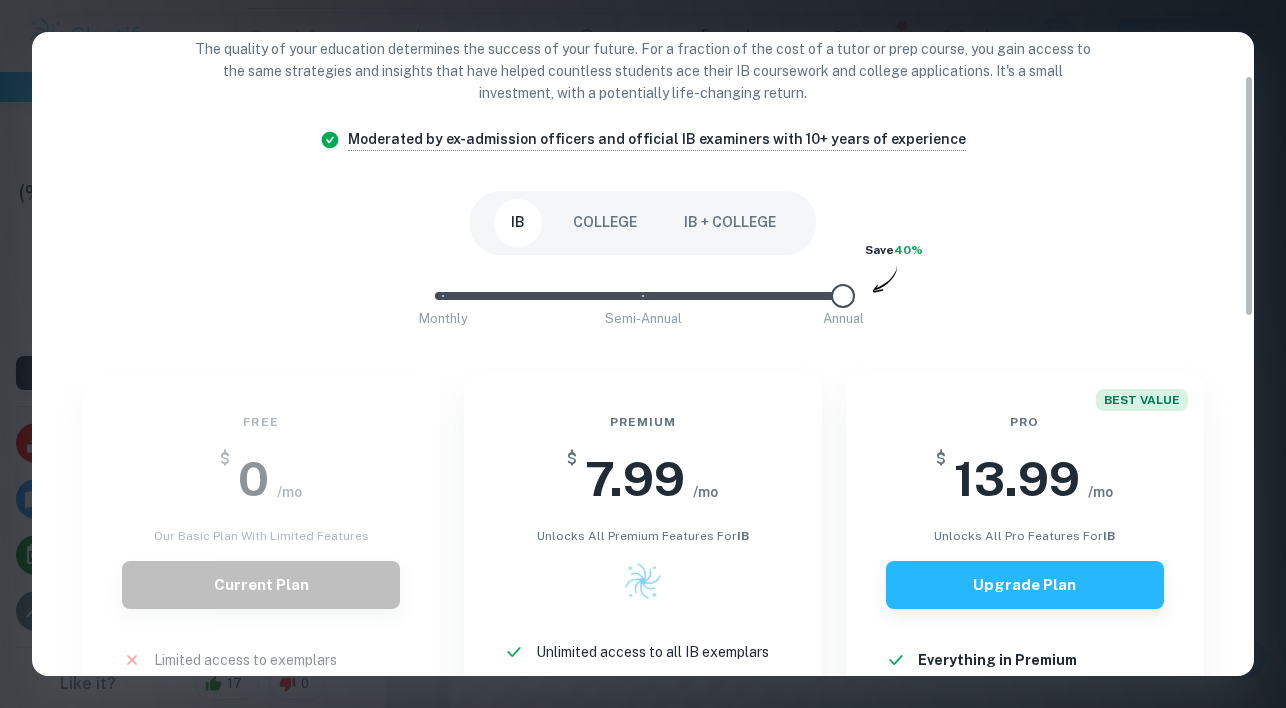 scroll, scrollTop: 124, scrollLeft: 0, axis: vertical 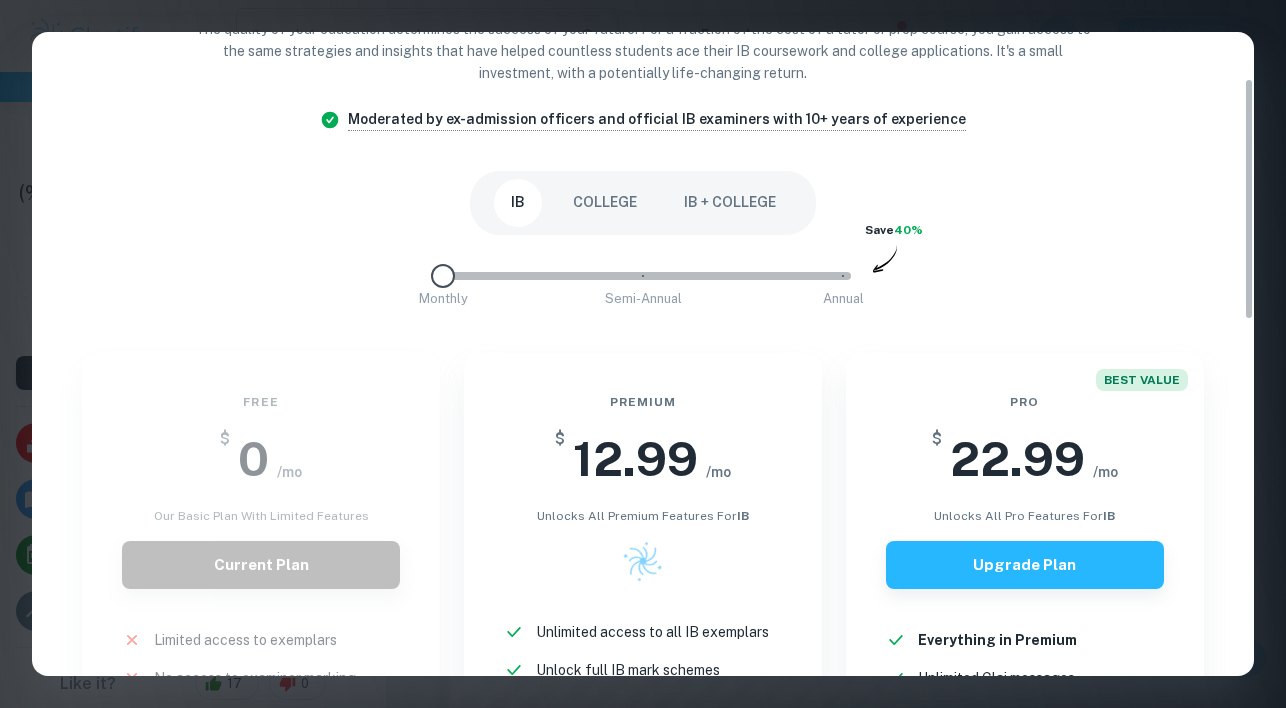 drag, startPoint x: 837, startPoint y: 273, endPoint x: 482, endPoint y: 282, distance: 355.11407 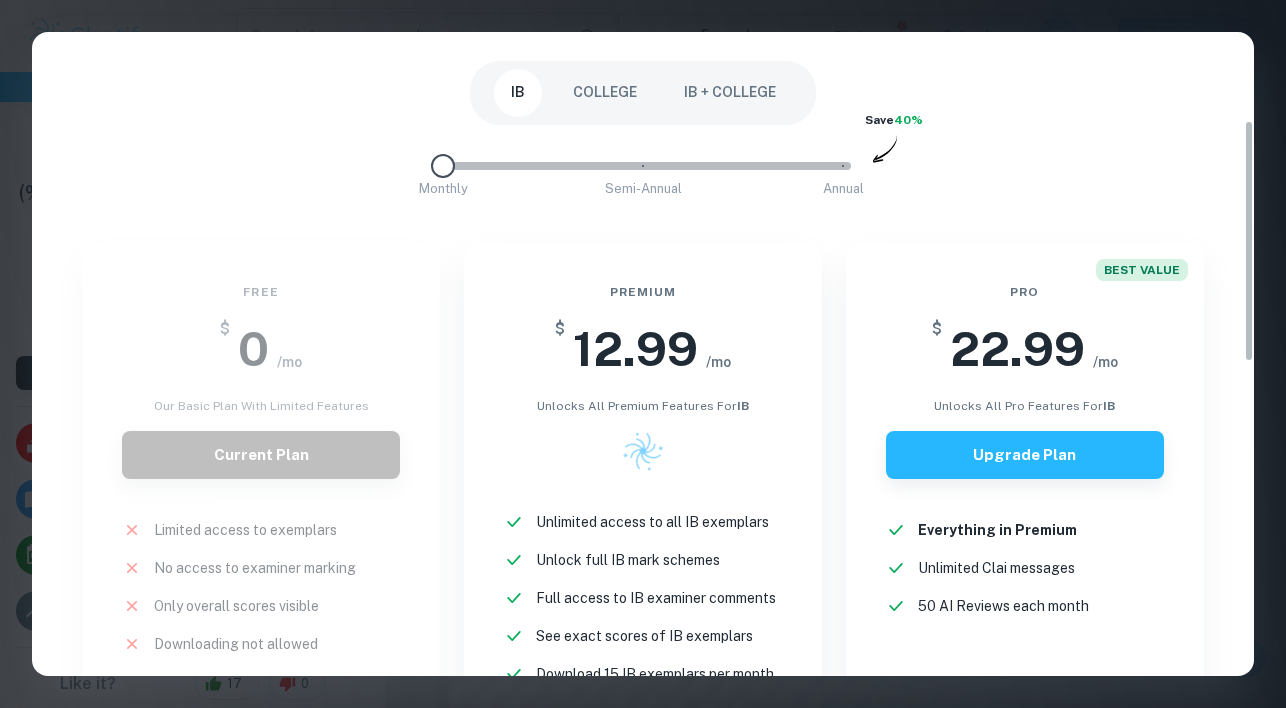 scroll, scrollTop: 233, scrollLeft: 0, axis: vertical 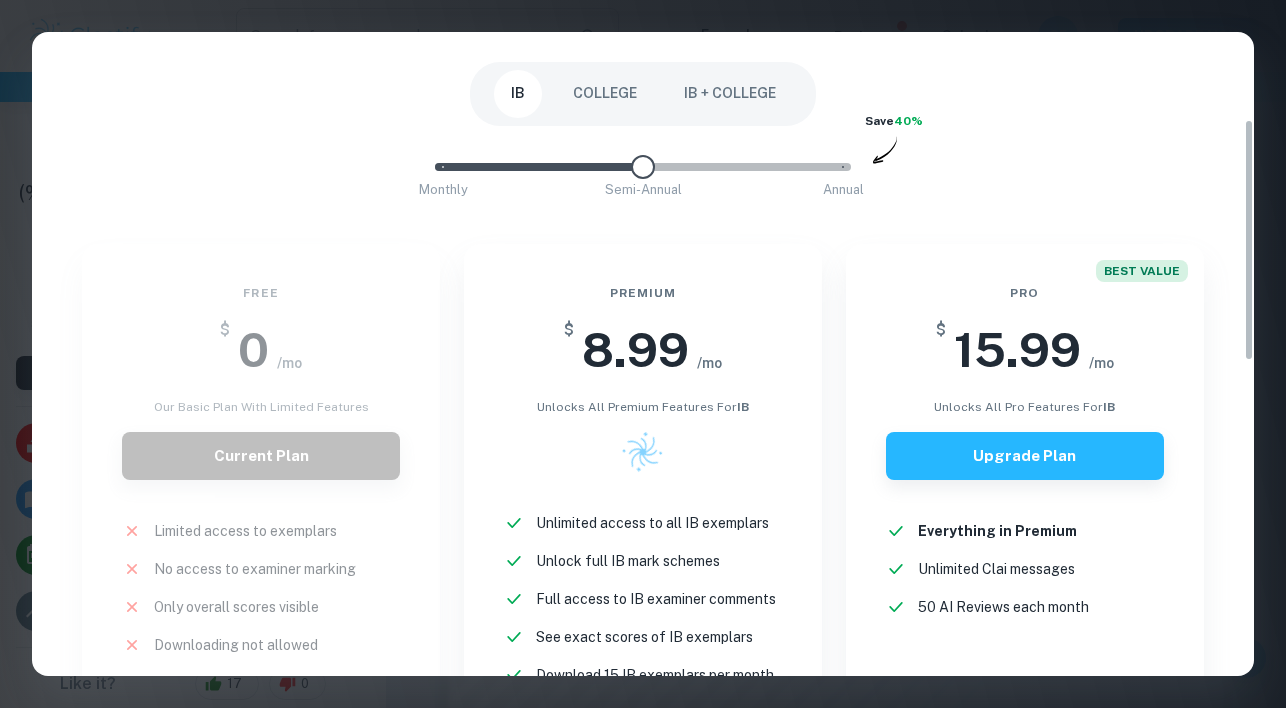 drag, startPoint x: 443, startPoint y: 159, endPoint x: 615, endPoint y: 159, distance: 172 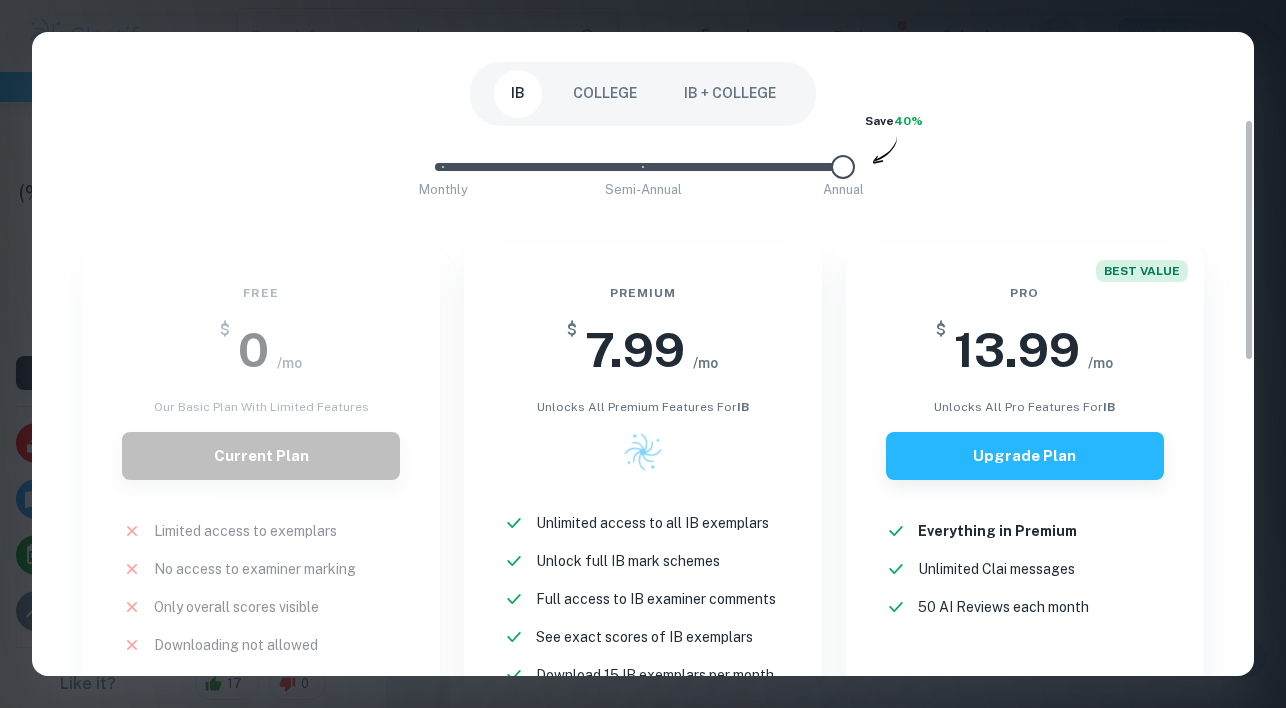 drag, startPoint x: 643, startPoint y: 174, endPoint x: 906, endPoint y: 174, distance: 263 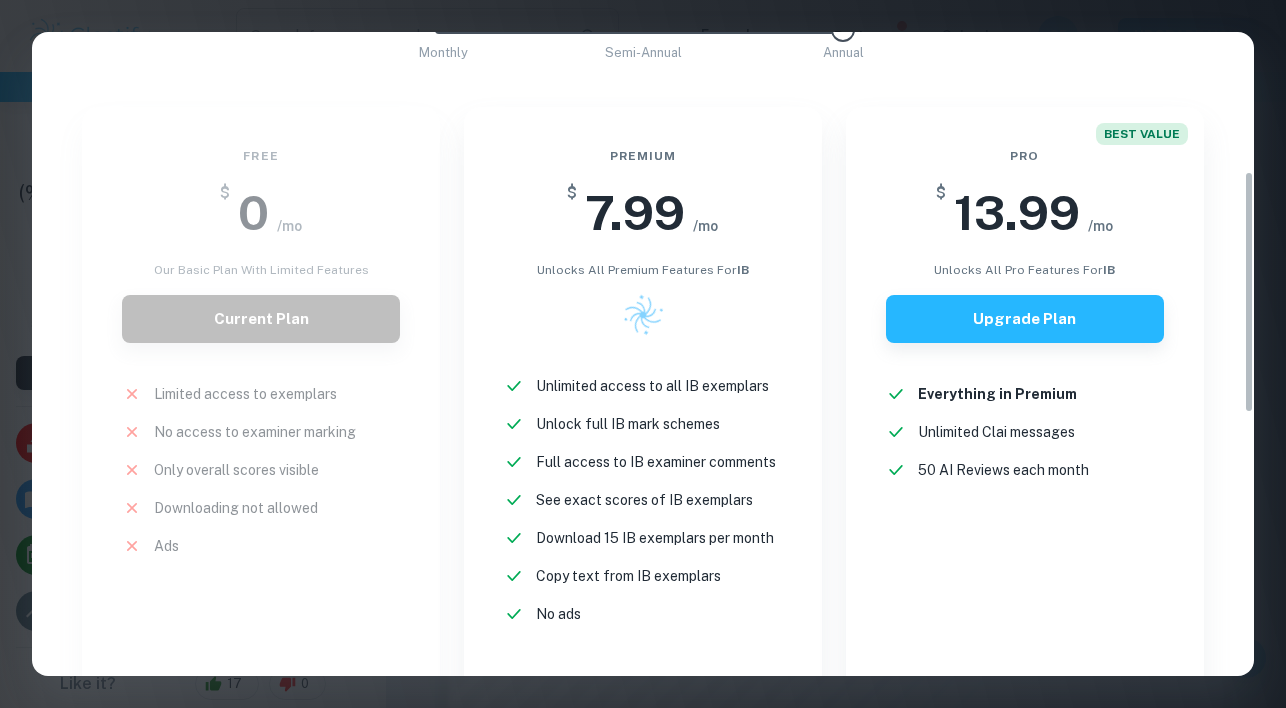 scroll, scrollTop: 287, scrollLeft: 0, axis: vertical 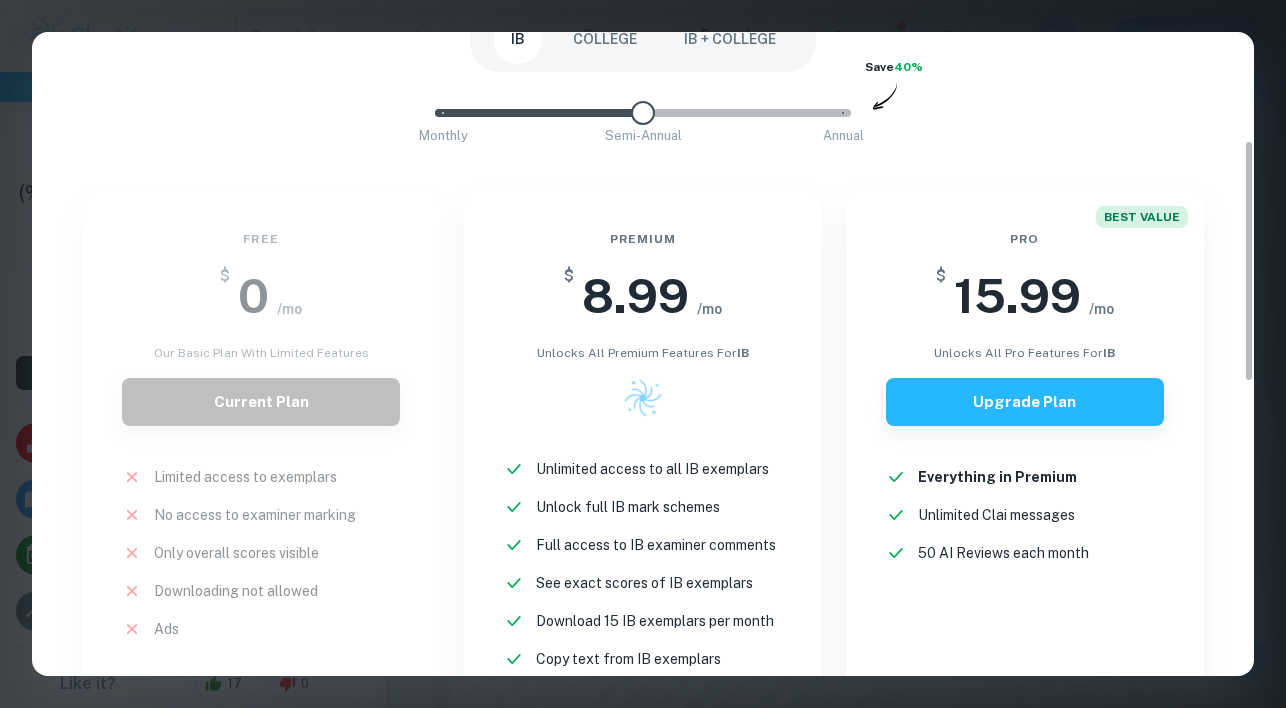 drag, startPoint x: 841, startPoint y: 120, endPoint x: 645, endPoint y: 118, distance: 196.01021 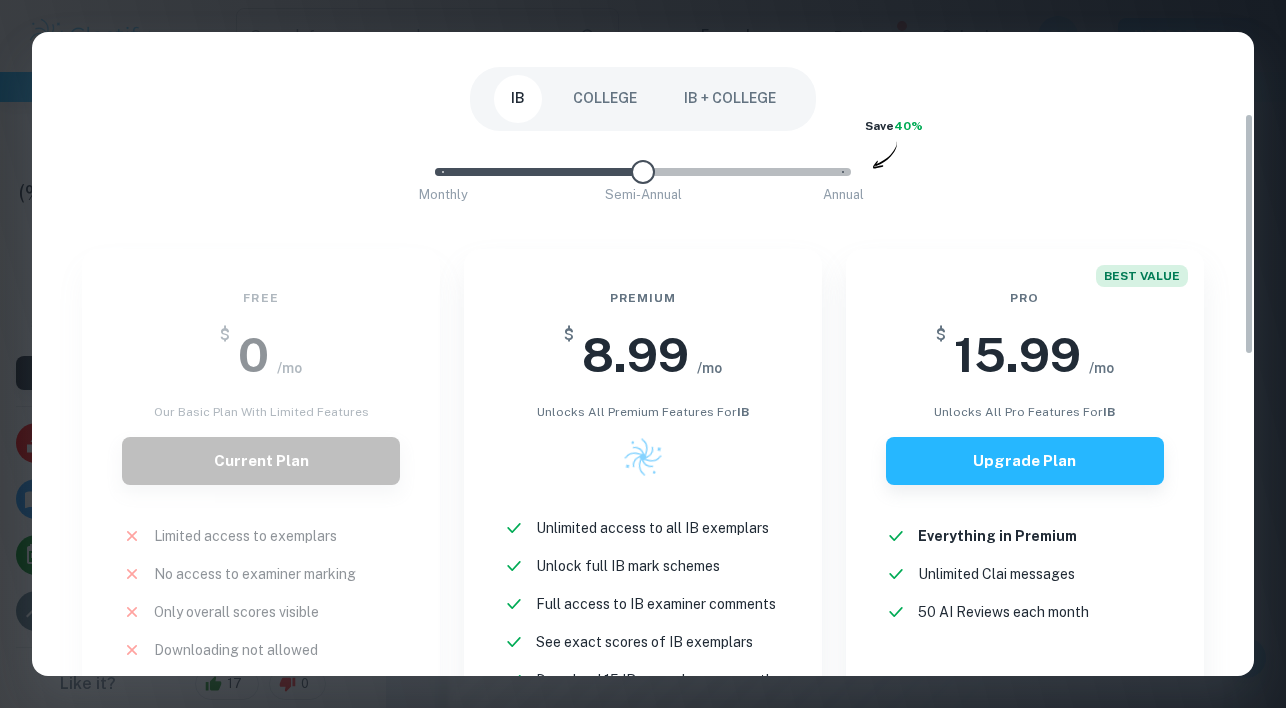 scroll, scrollTop: 217, scrollLeft: 0, axis: vertical 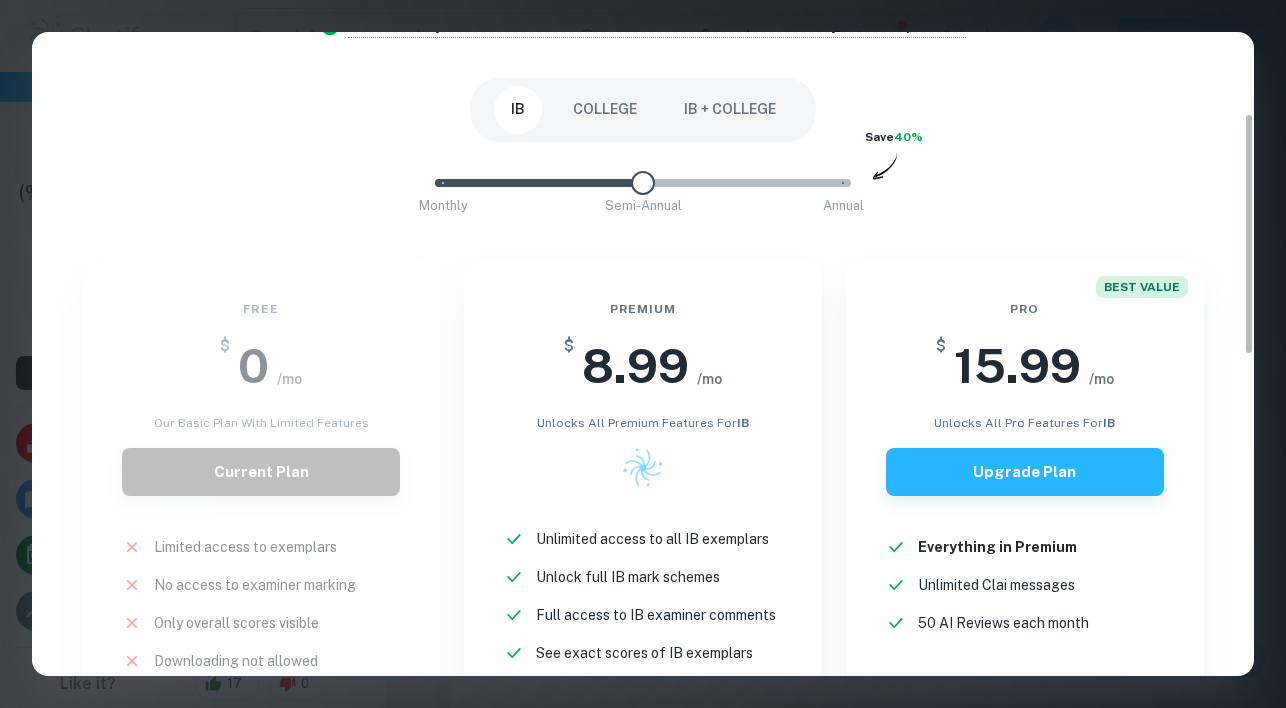 drag, startPoint x: 639, startPoint y: 107, endPoint x: 565, endPoint y: 105, distance: 74.02702 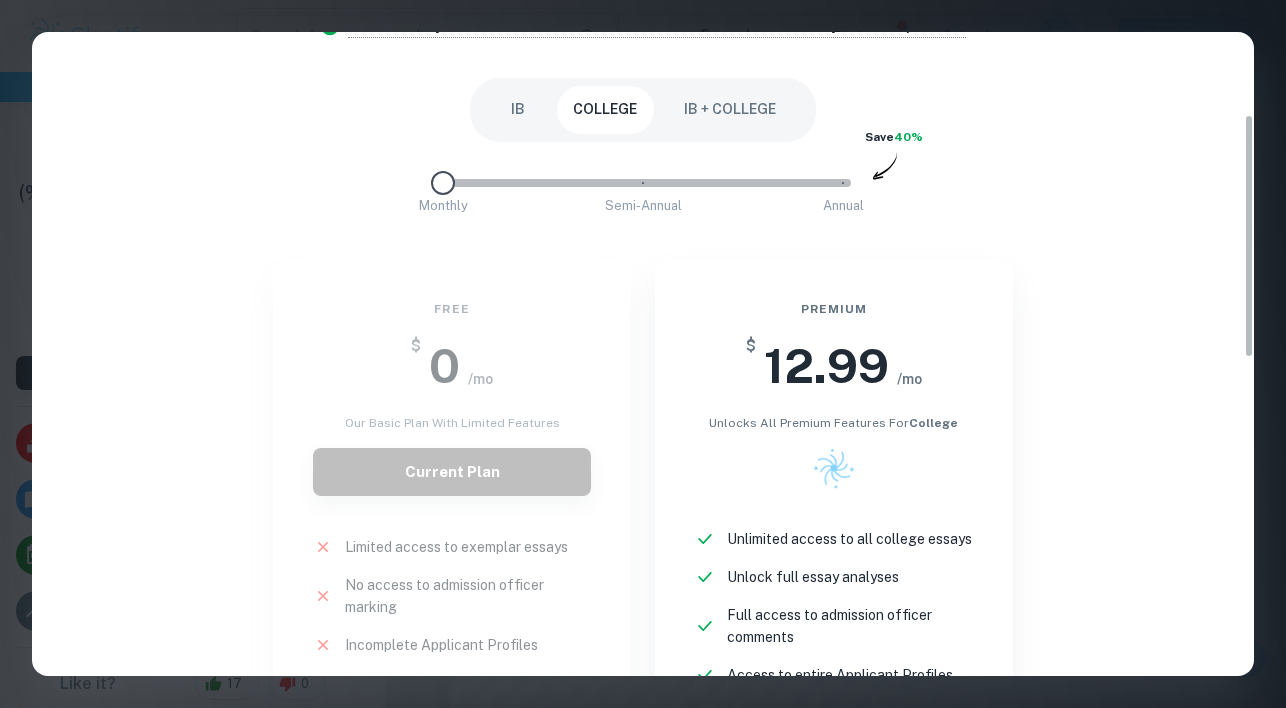 drag, startPoint x: 642, startPoint y: 182, endPoint x: 432, endPoint y: 177, distance: 210.05951 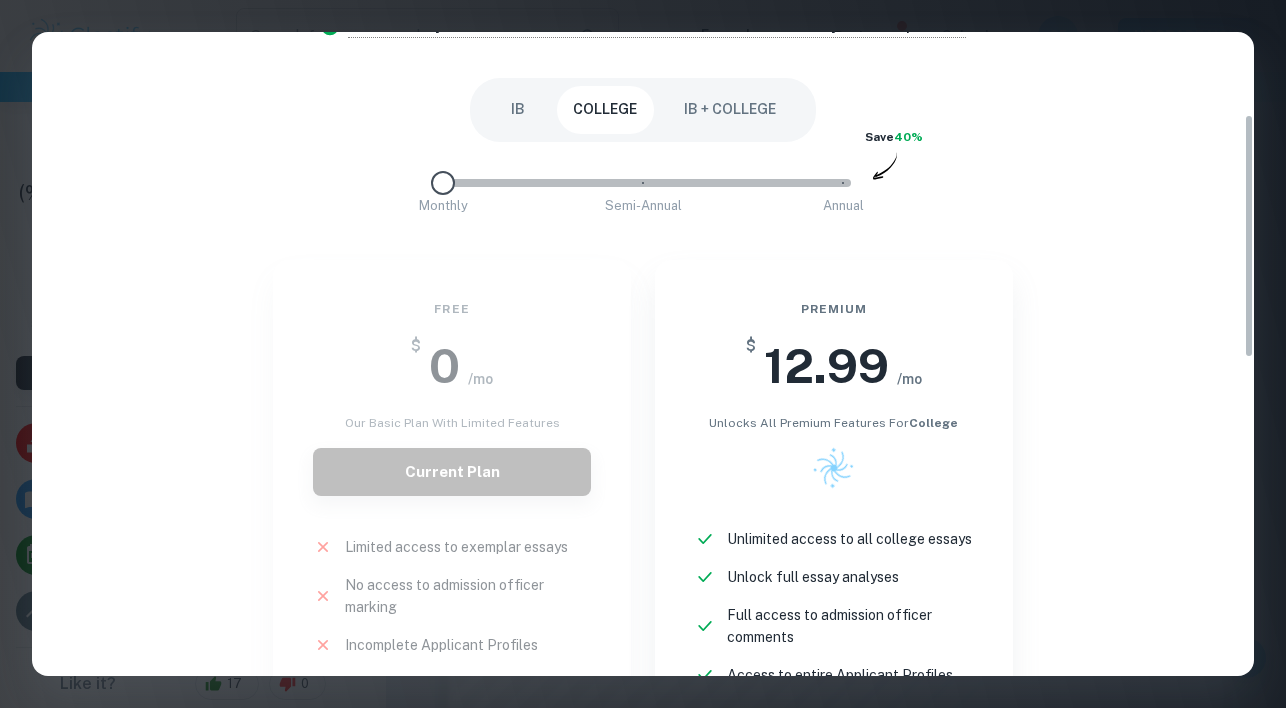 click on "IB" at bounding box center [518, 110] 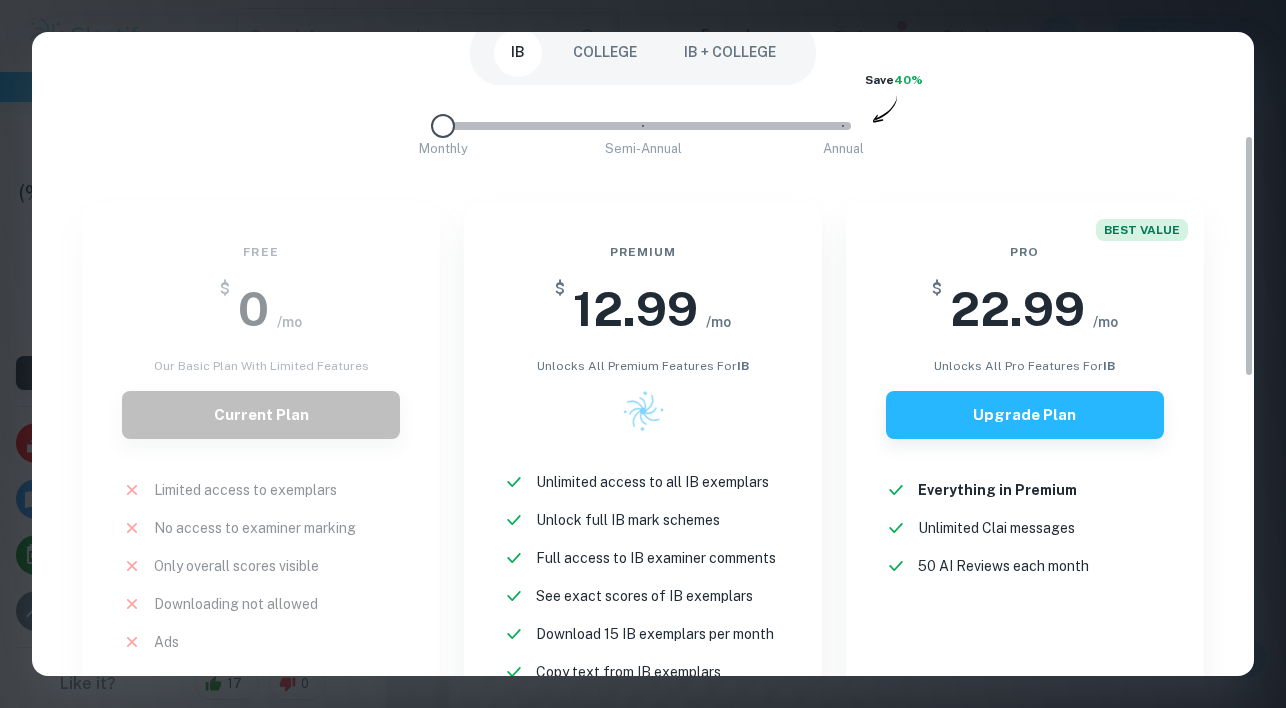 scroll, scrollTop: 278, scrollLeft: 0, axis: vertical 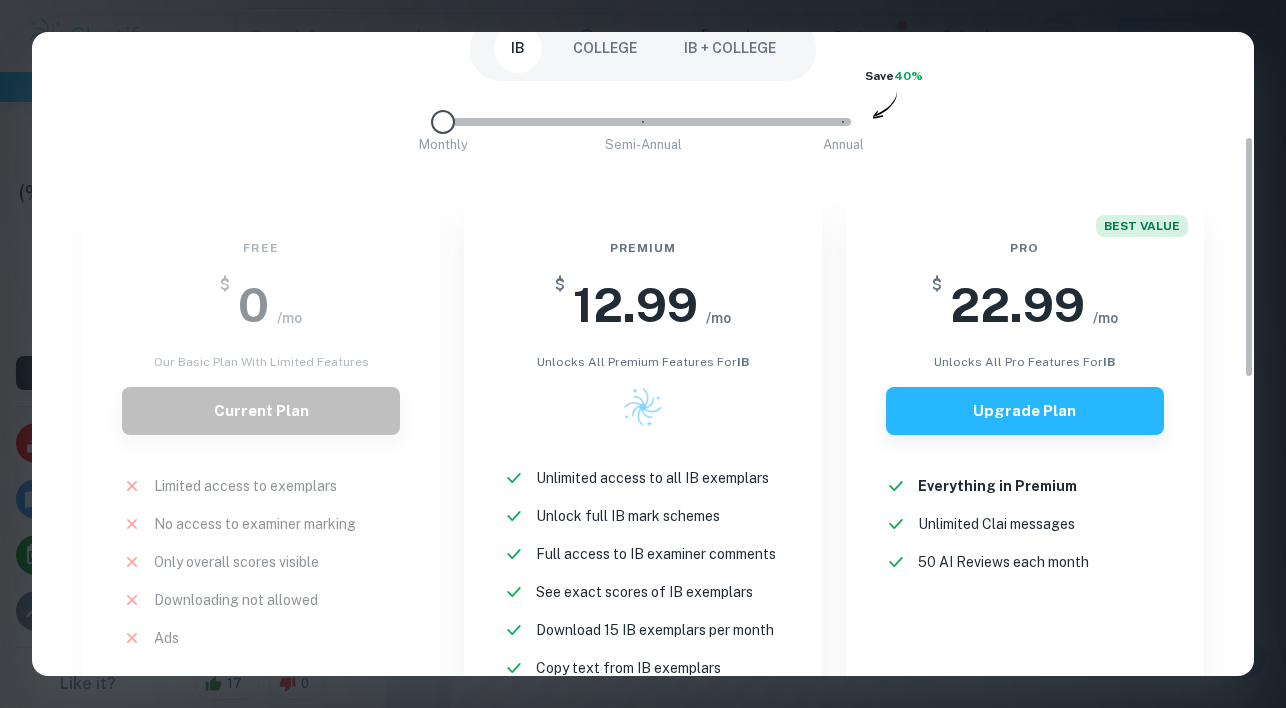 click on "Premium $ 12.99 /mo unlocks all premium features for  IB Unlimited access to all IB exemplars Unlock full IB mark schemes Full access to IB examiner comments See exact scores of IB exemplars Download 15 IB exemplars per month Copy text from IB exemplars No ads New!" at bounding box center (643, 498) 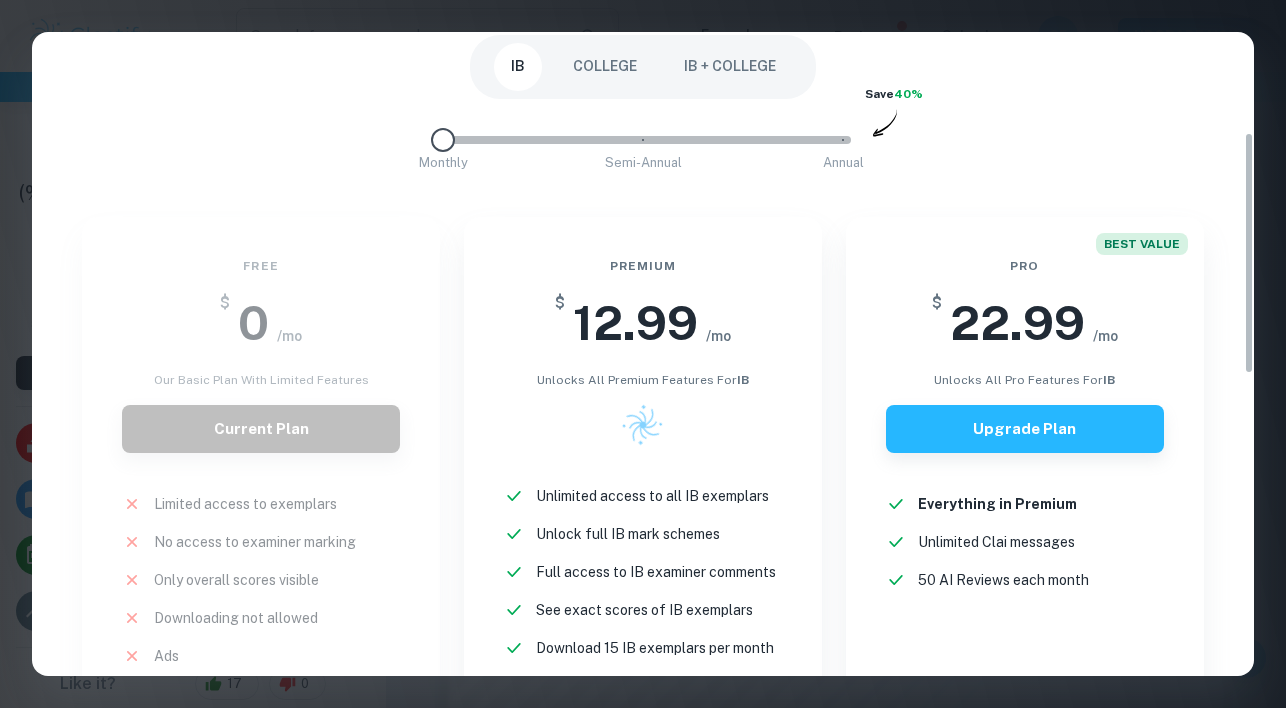 scroll, scrollTop: 256, scrollLeft: 0, axis: vertical 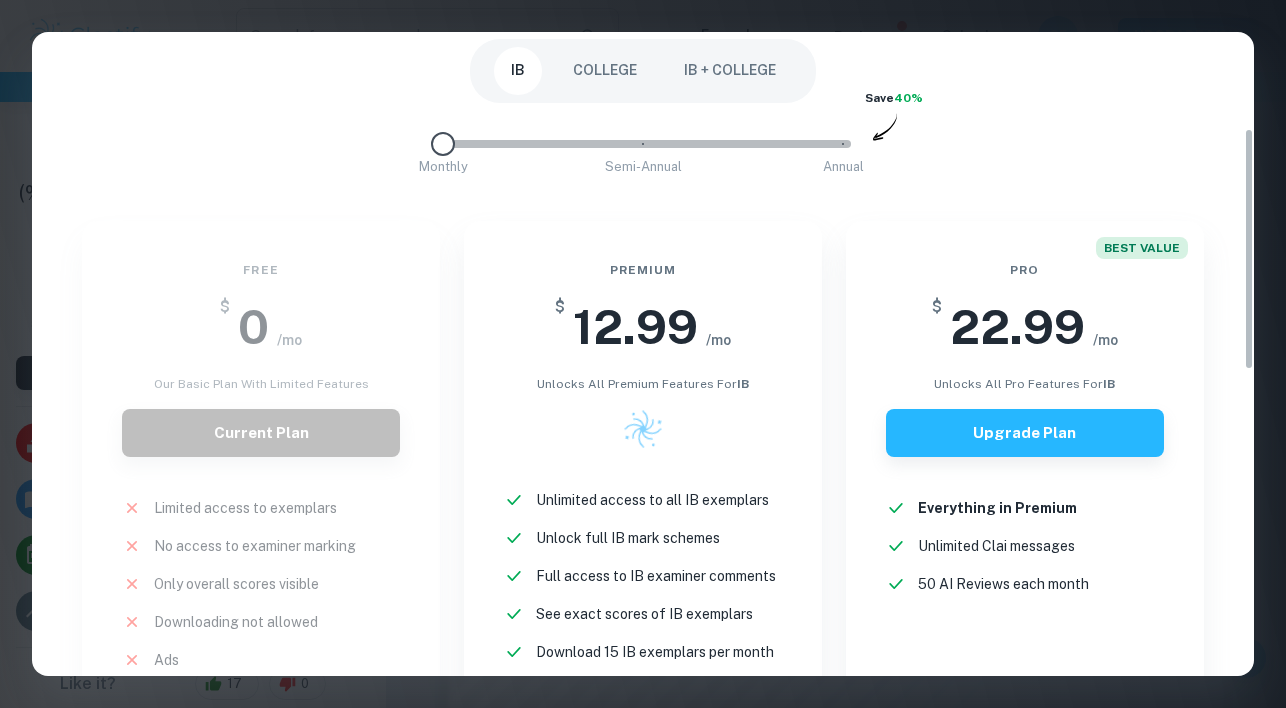 type on "1" 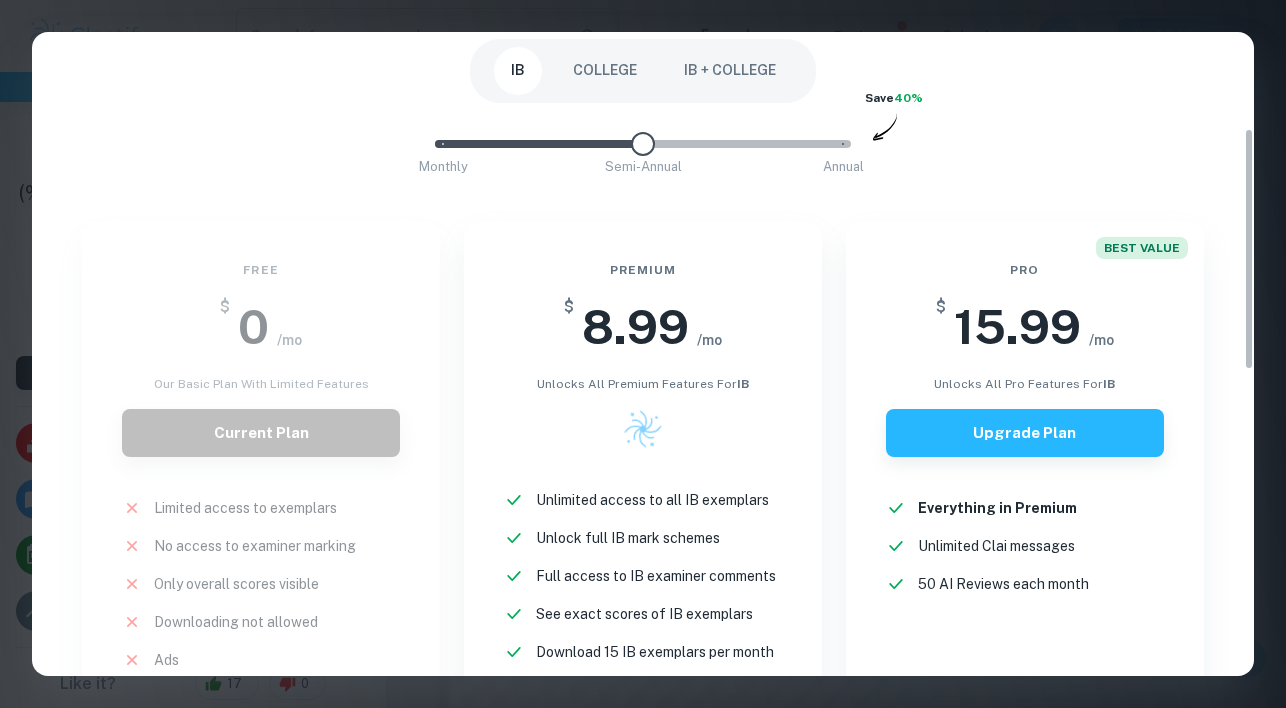 drag, startPoint x: 444, startPoint y: 138, endPoint x: 594, endPoint y: 142, distance: 150.05333 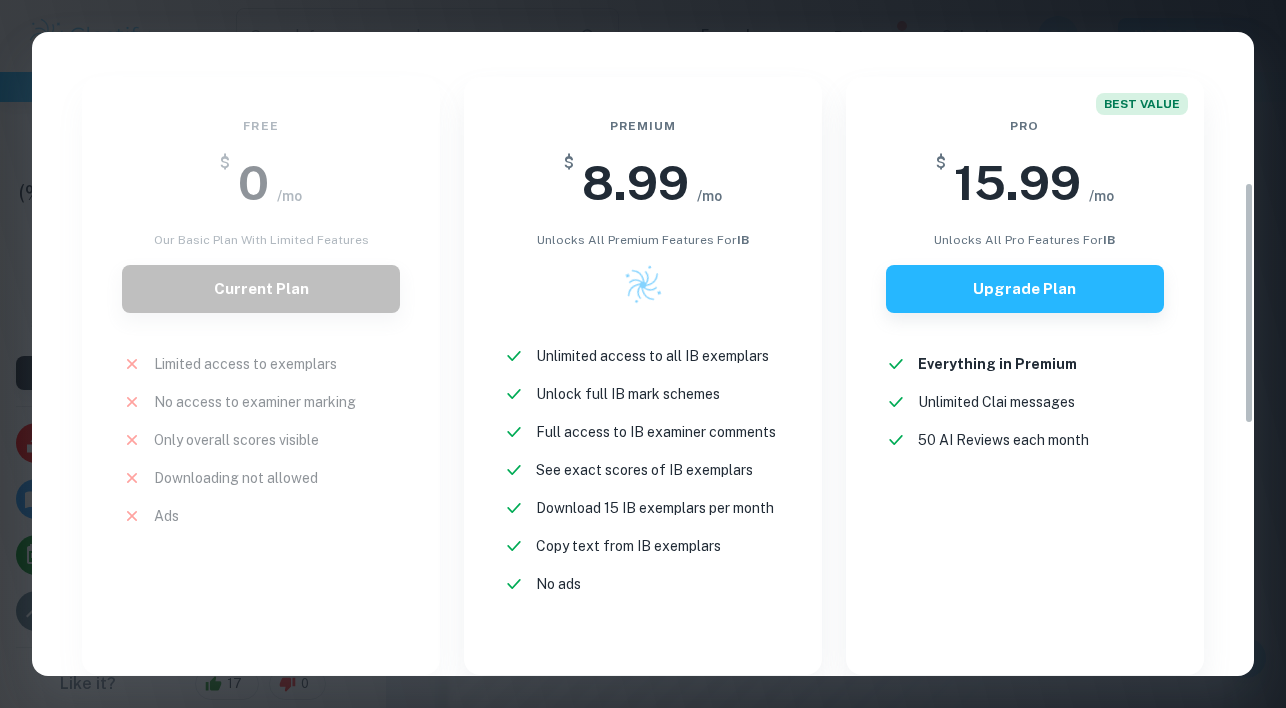 click on "Full access to IB examiner comments" at bounding box center (656, 432) 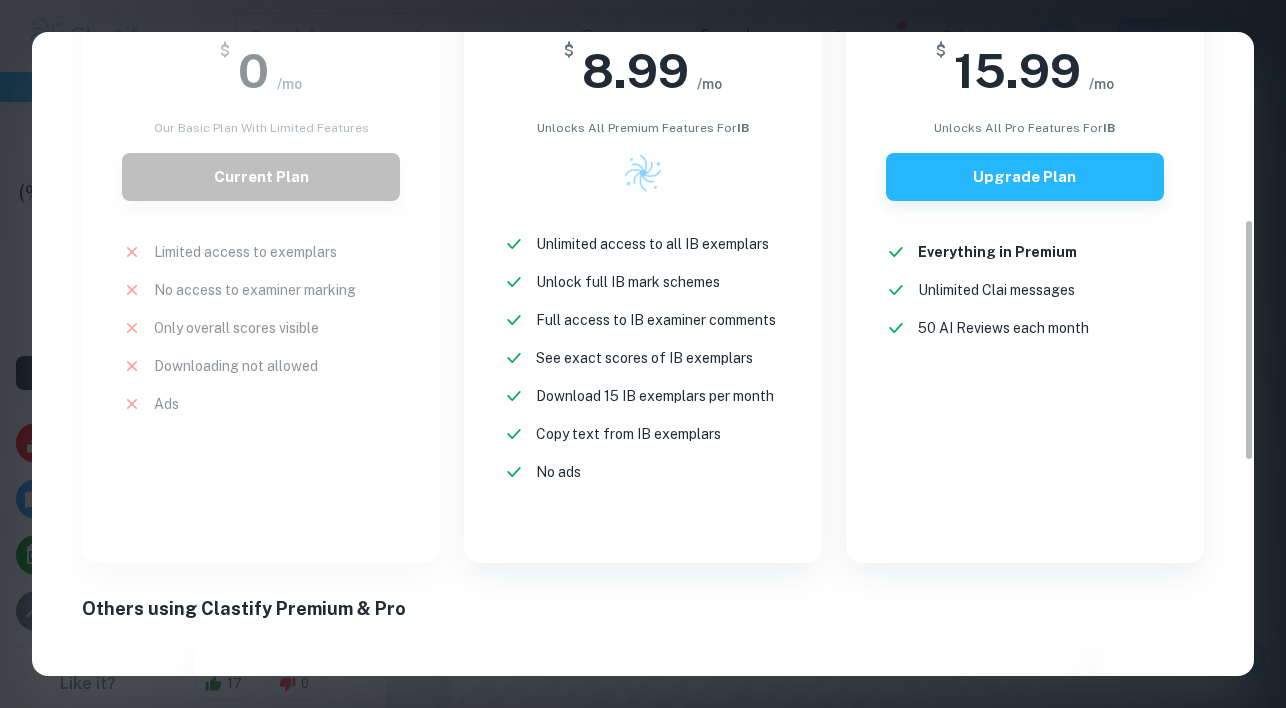 scroll, scrollTop: 497, scrollLeft: 0, axis: vertical 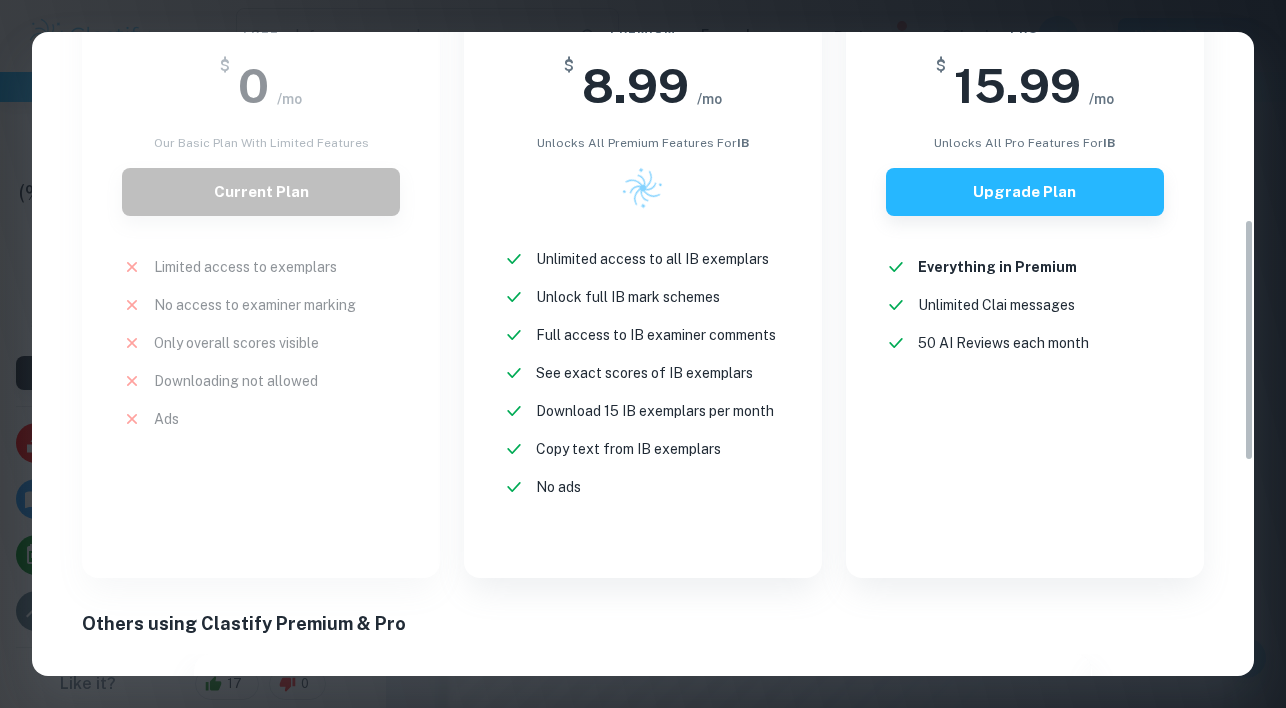 click at bounding box center [643, 188] 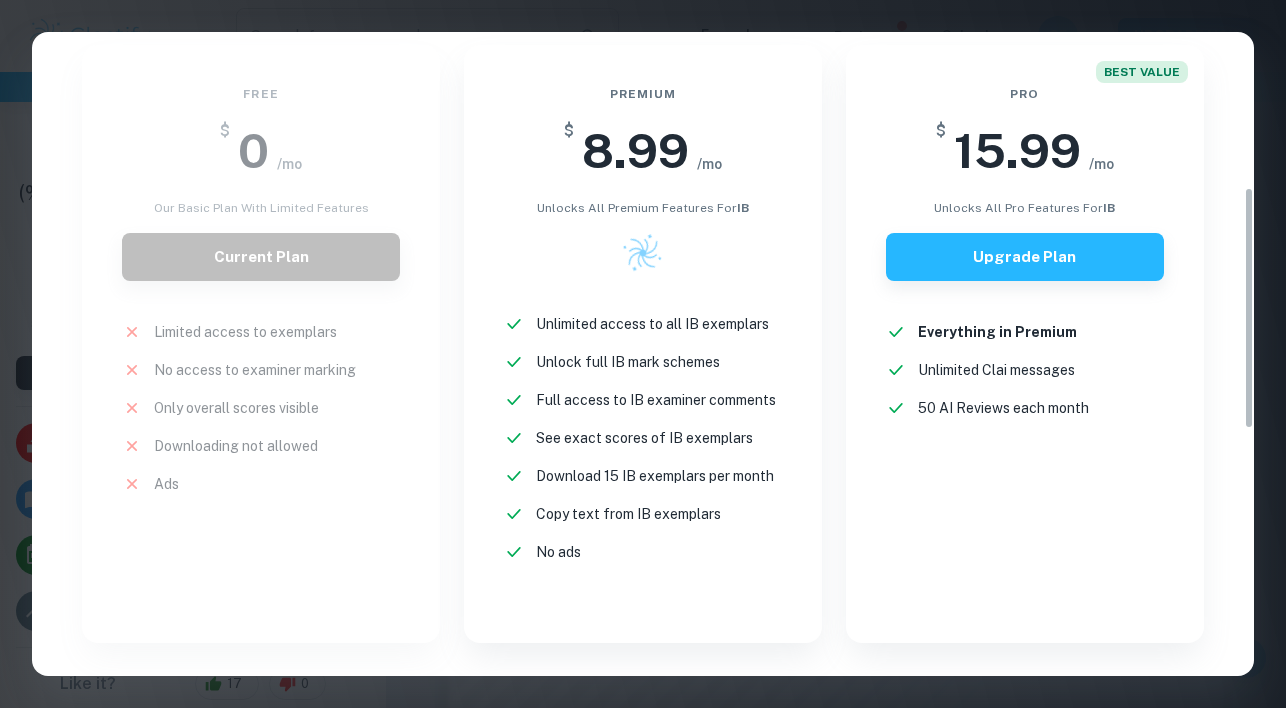 scroll, scrollTop: 384, scrollLeft: 0, axis: vertical 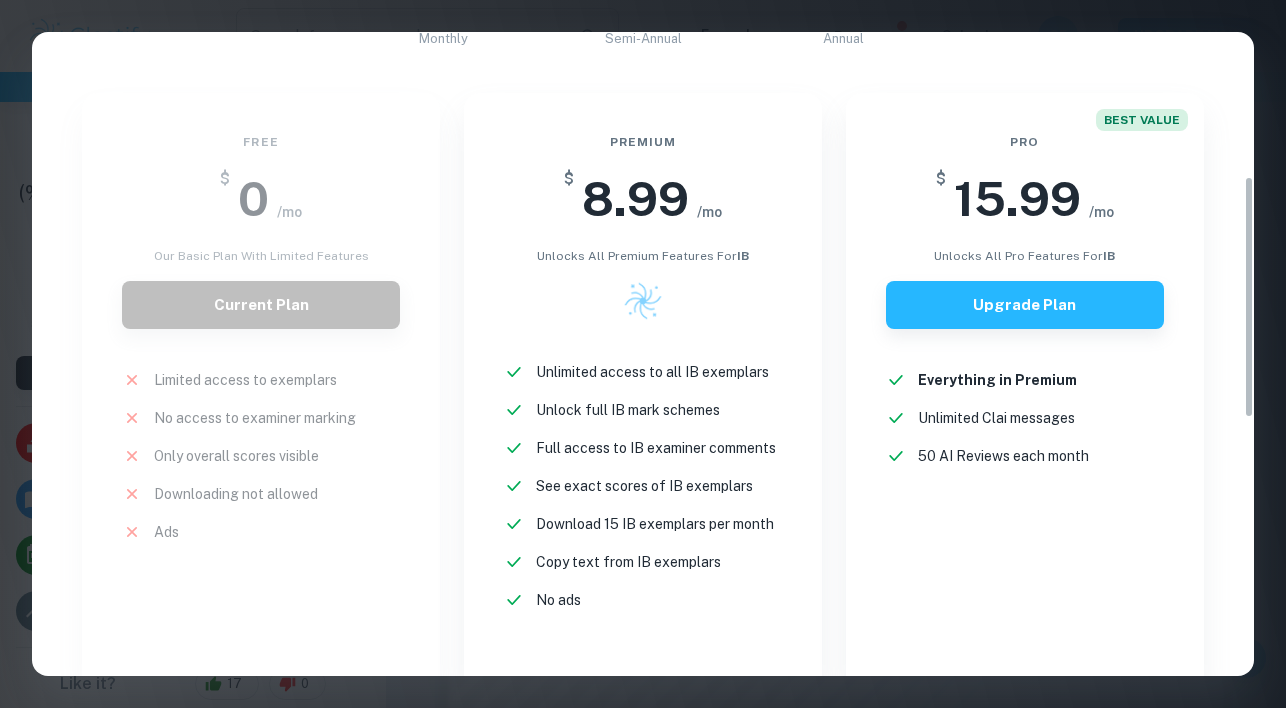 click at bounding box center [643, 301] 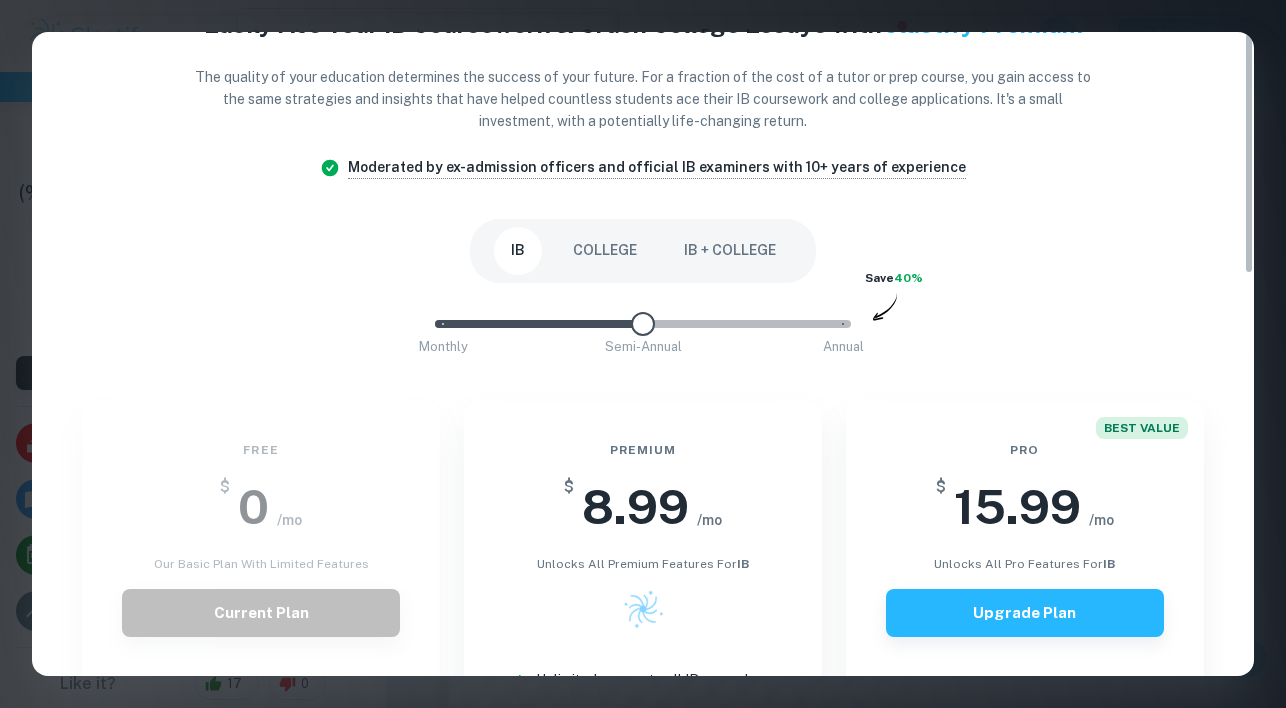 scroll, scrollTop: 0, scrollLeft: 0, axis: both 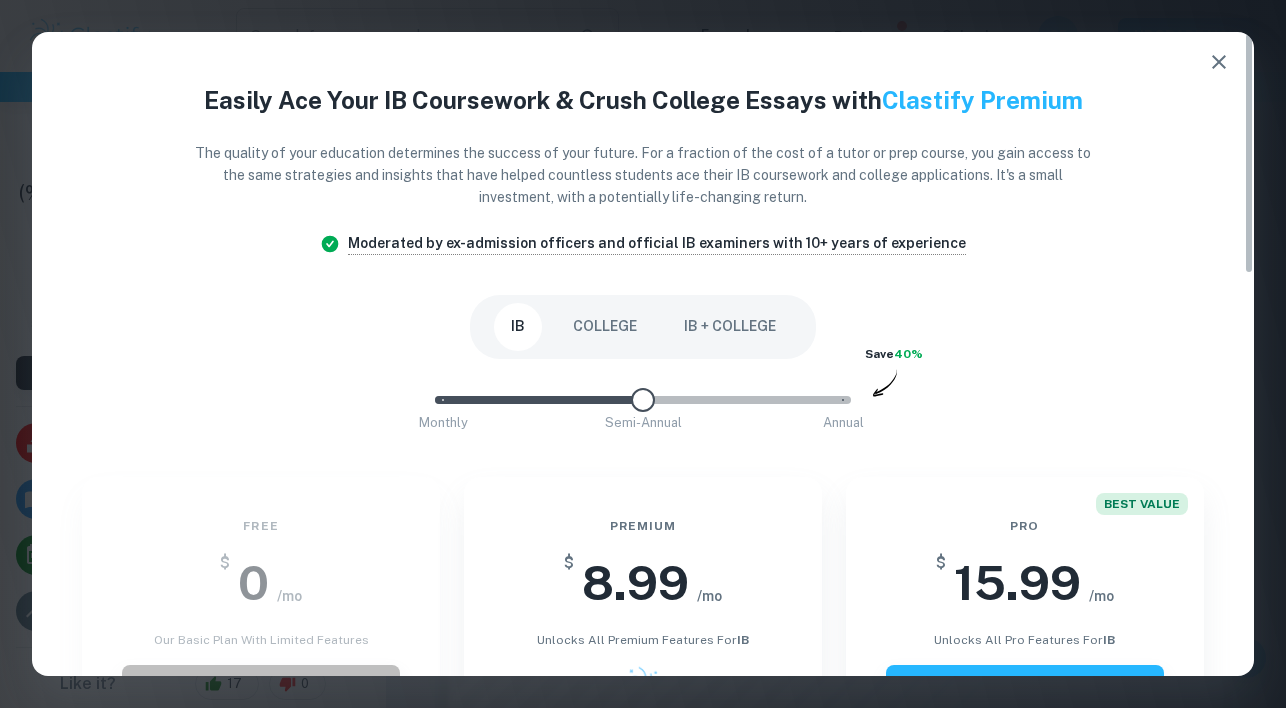 click 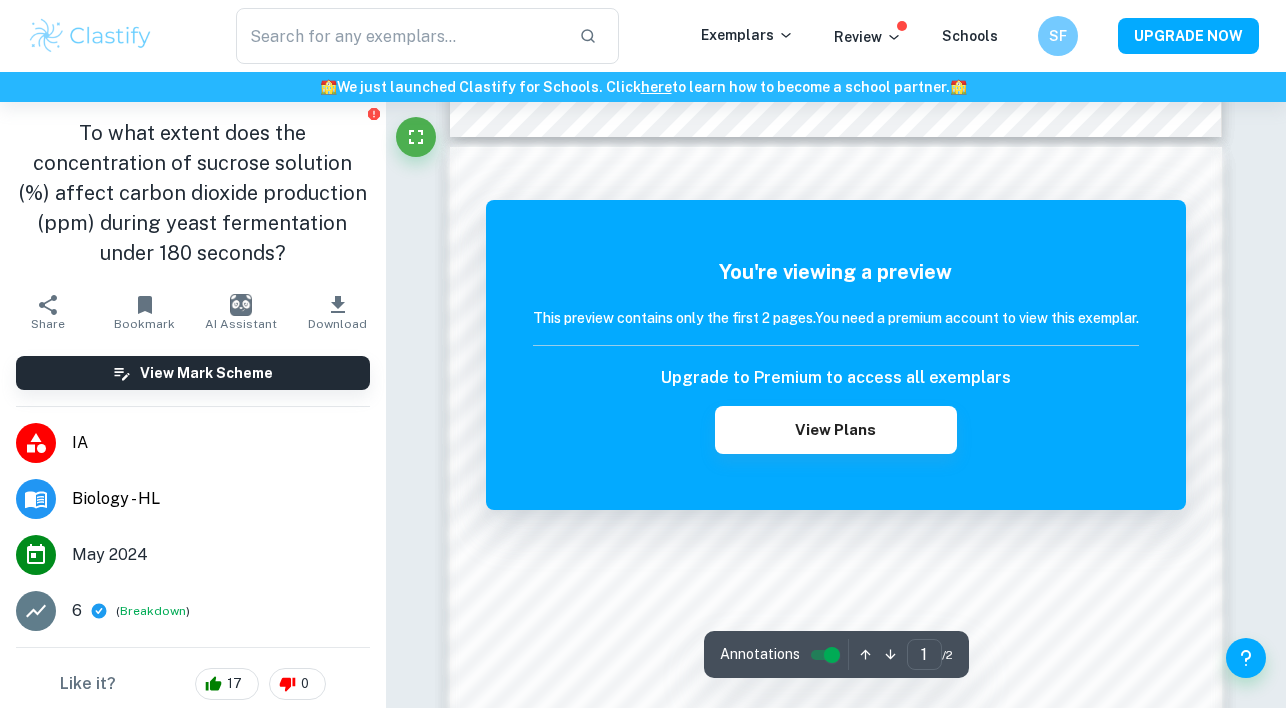 scroll, scrollTop: 1004, scrollLeft: 0, axis: vertical 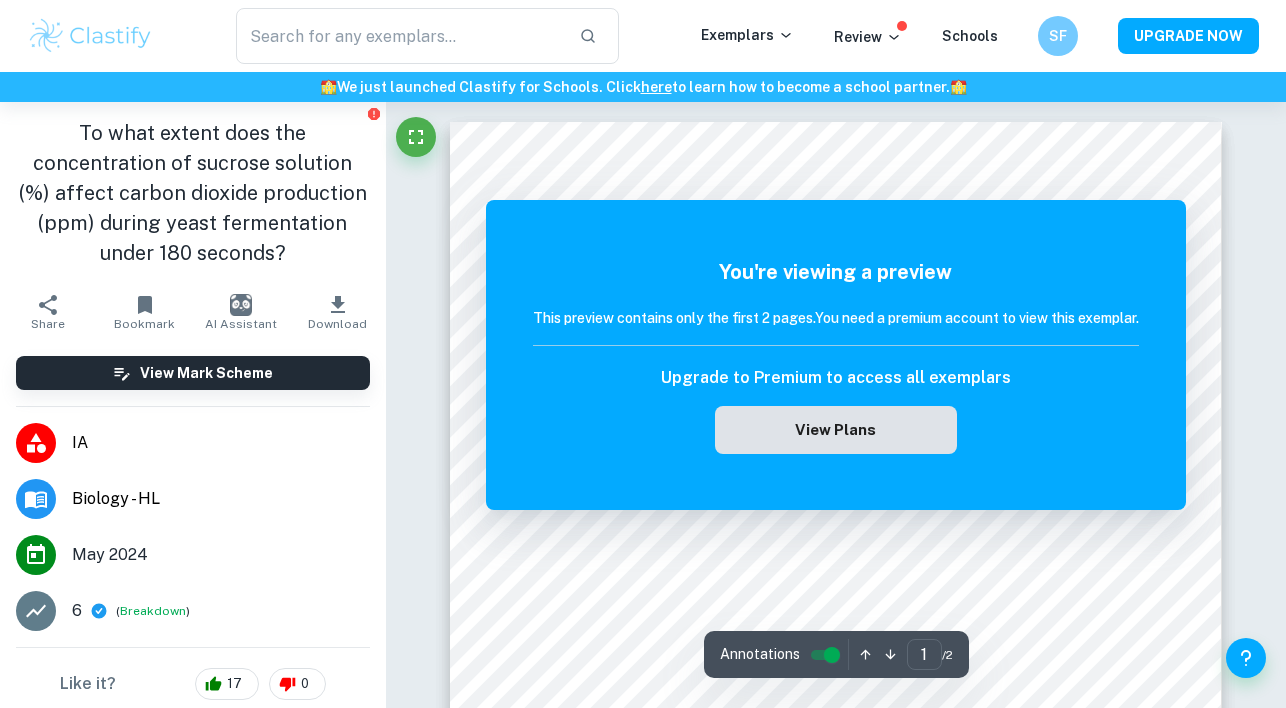 click on "View Plans" at bounding box center [836, 430] 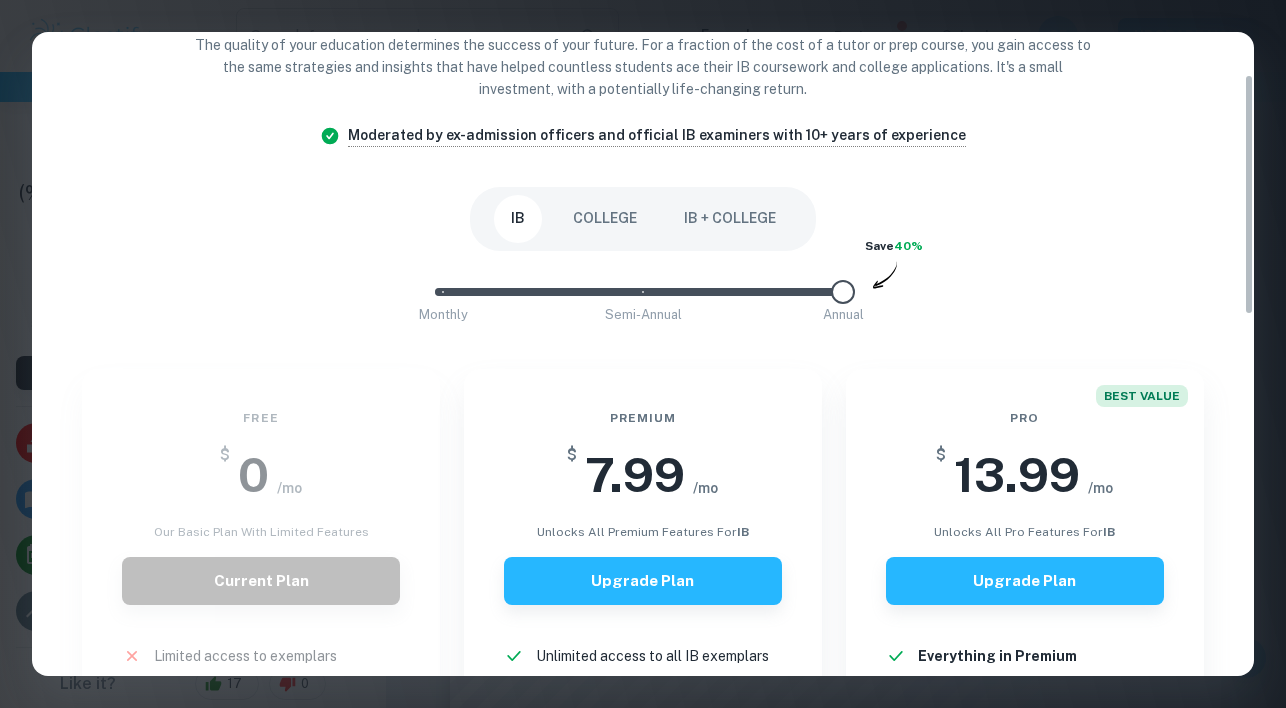 scroll, scrollTop: 113, scrollLeft: 0, axis: vertical 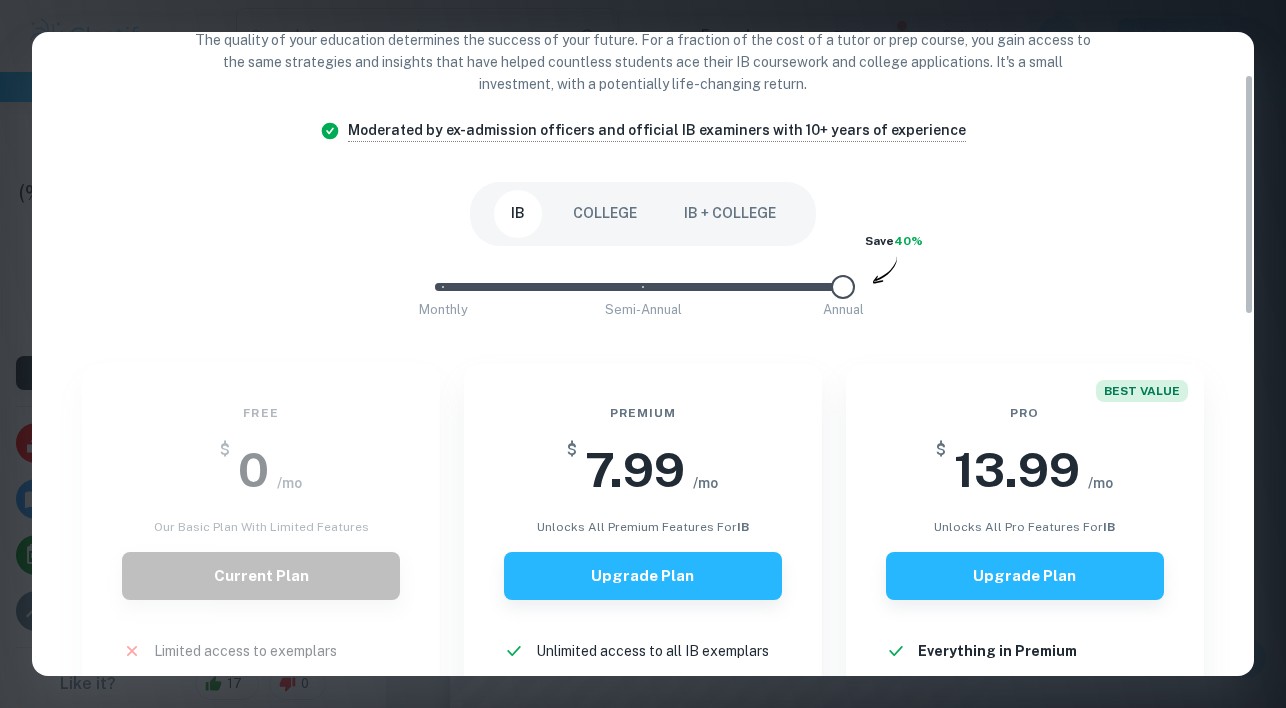 type on "1" 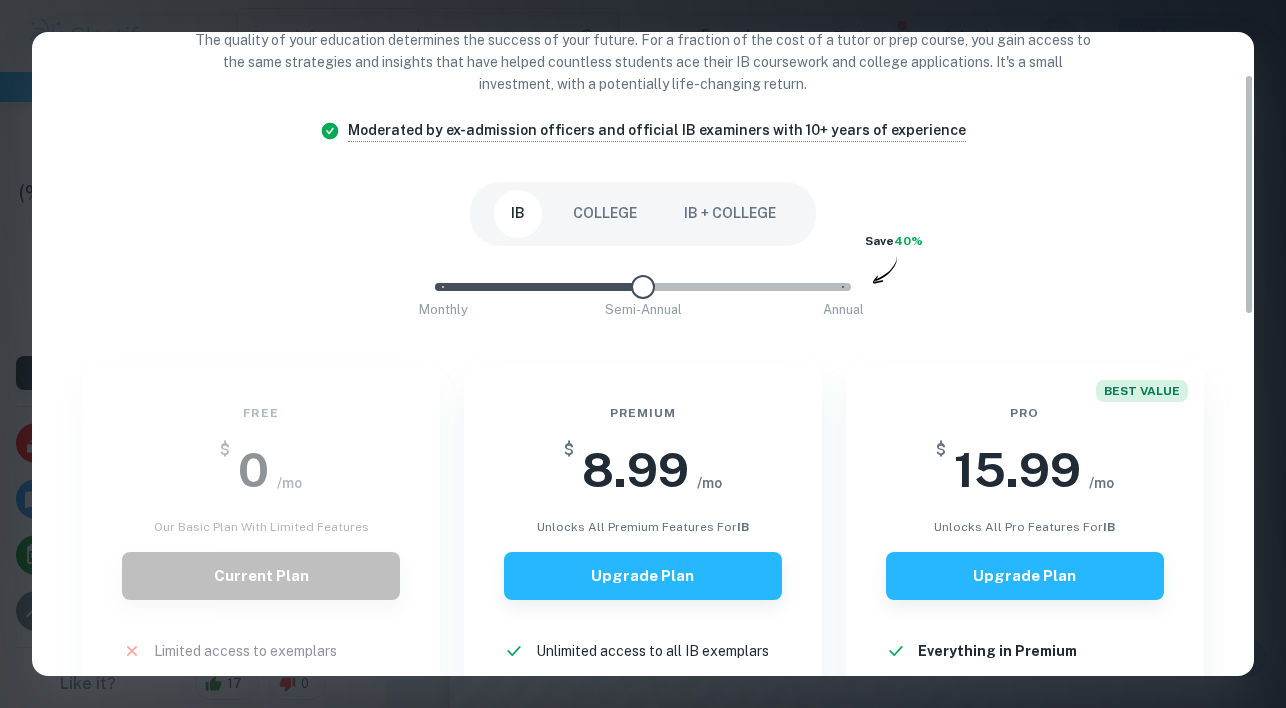 drag, startPoint x: 852, startPoint y: 286, endPoint x: 672, endPoint y: 293, distance: 180.13606 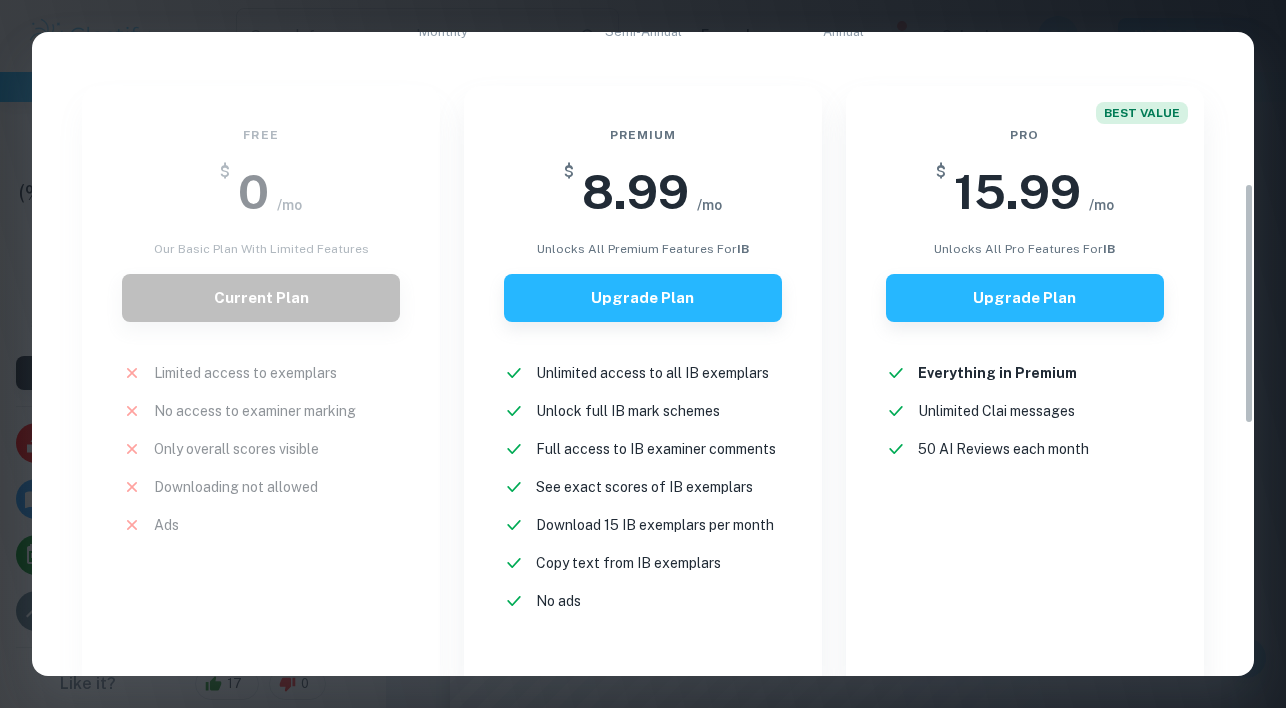scroll, scrollTop: 403, scrollLeft: 0, axis: vertical 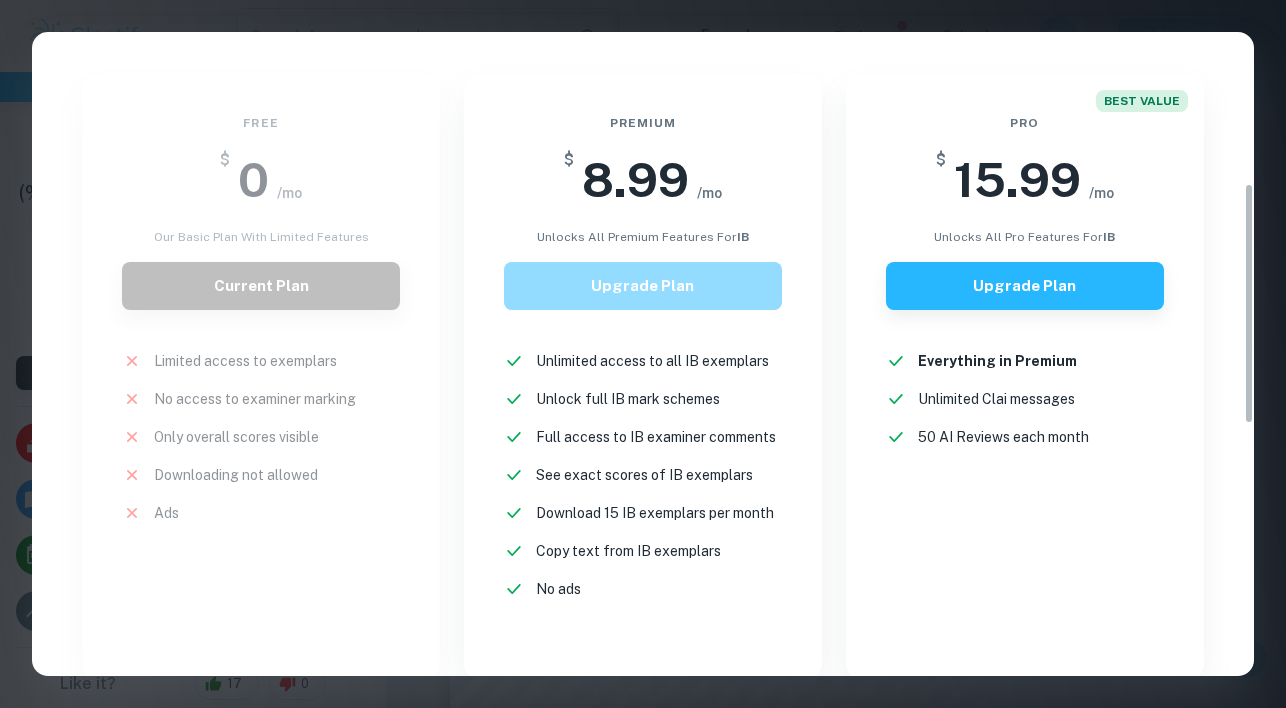 click on "Upgrade Plan" at bounding box center [643, 286] 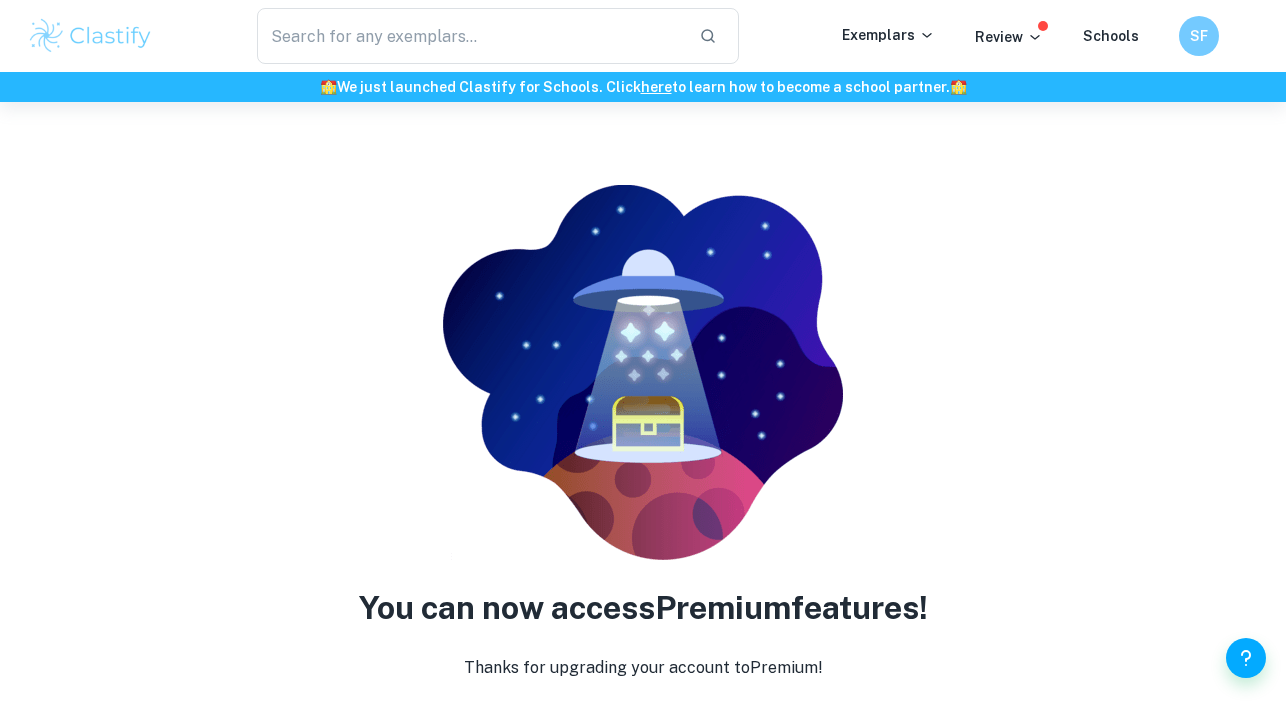 scroll, scrollTop: 102, scrollLeft: 0, axis: vertical 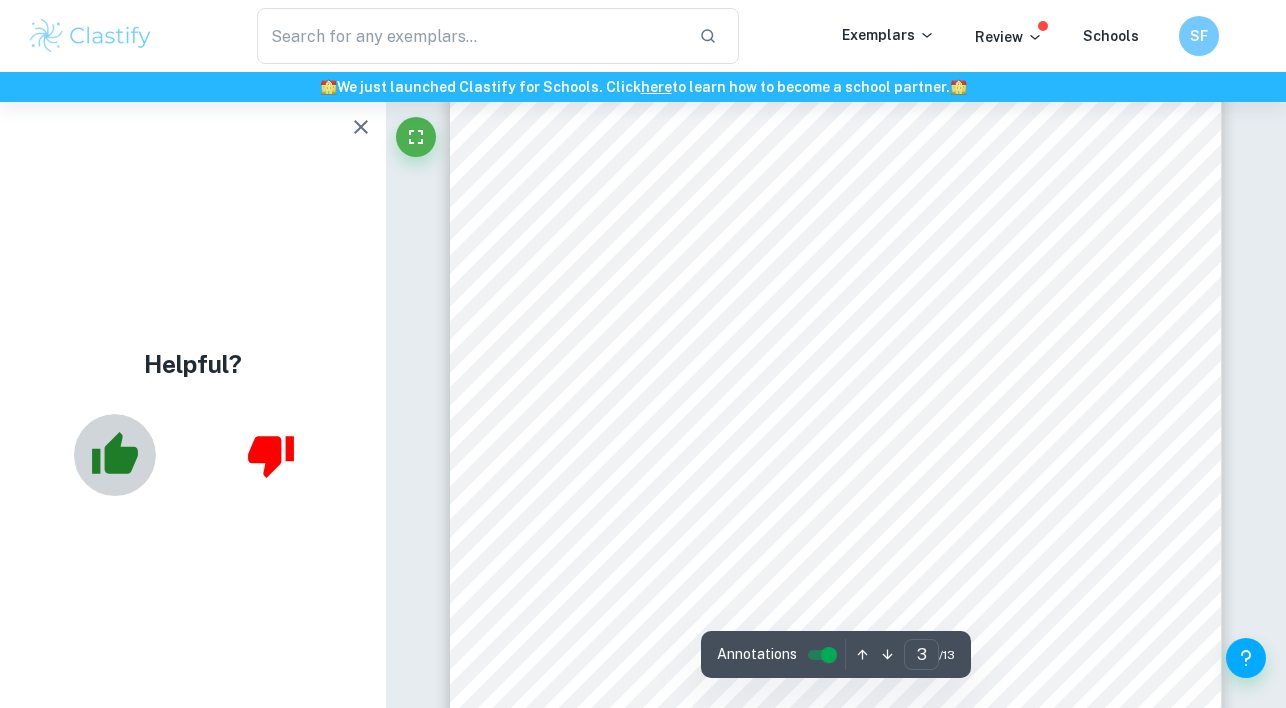 click 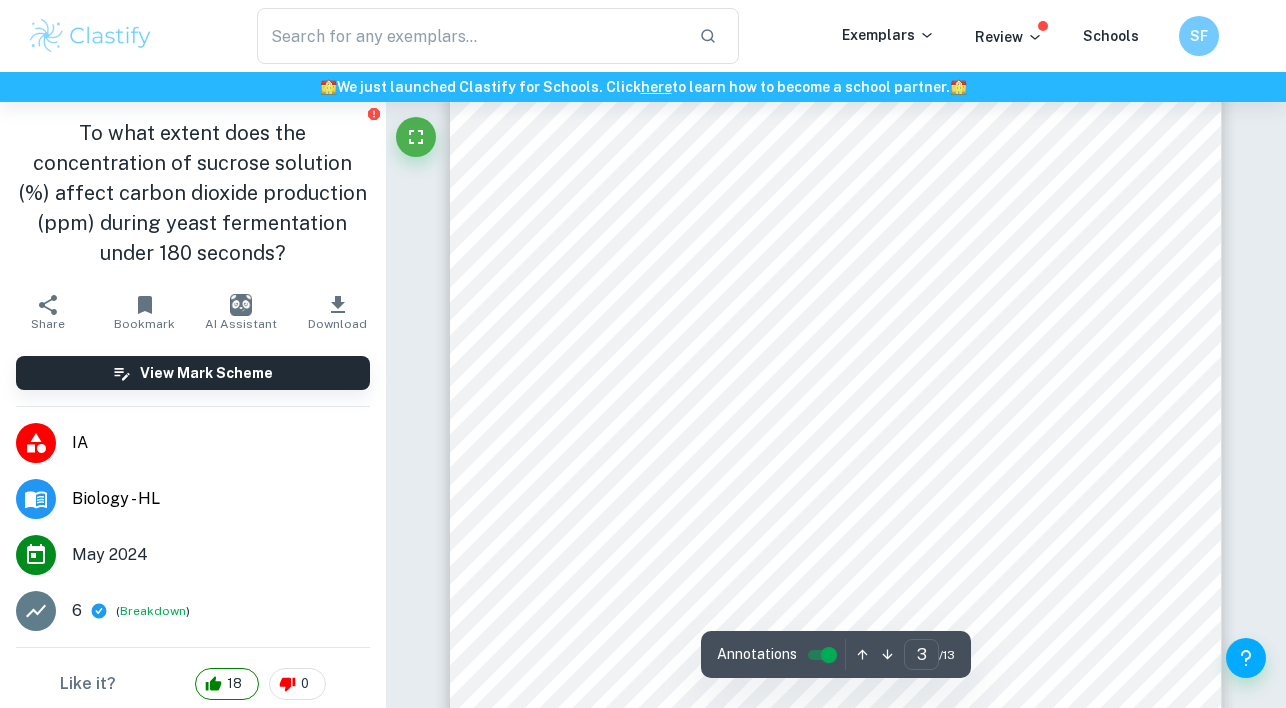 scroll, scrollTop: 2532, scrollLeft: 0, axis: vertical 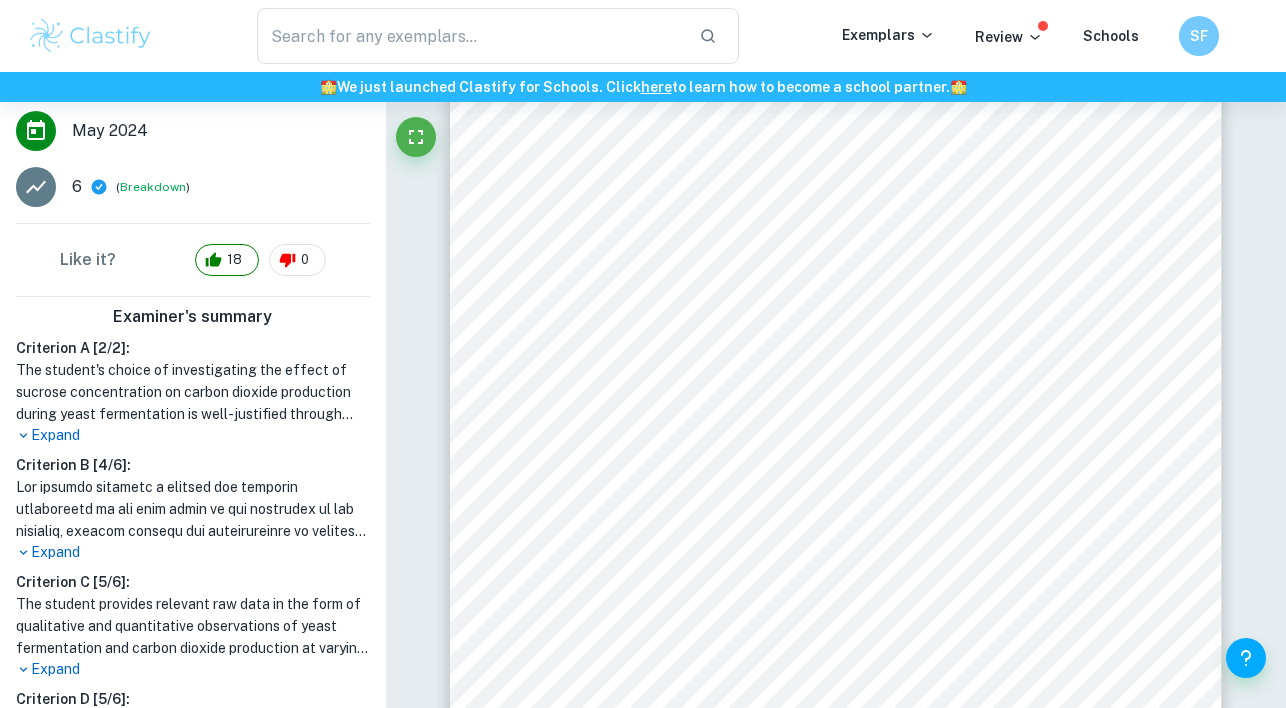 click on "Expand" at bounding box center (193, 552) 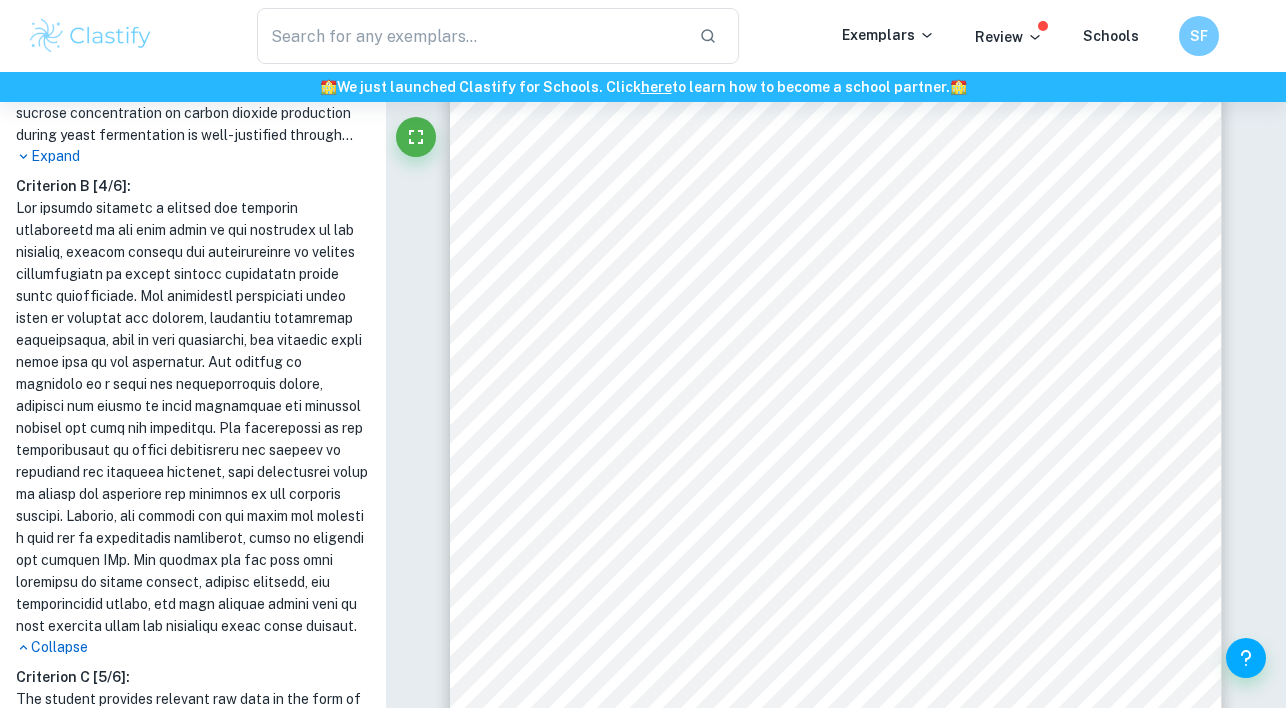 scroll, scrollTop: 702, scrollLeft: 0, axis: vertical 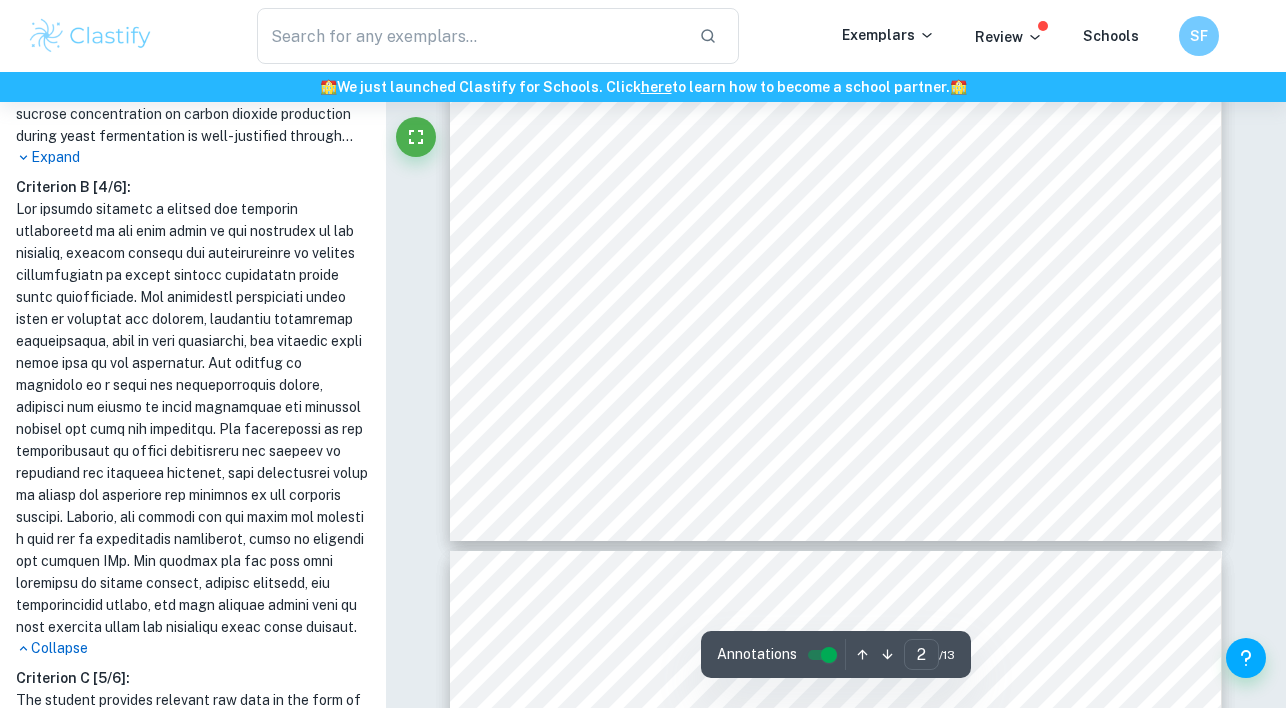 drag, startPoint x: 696, startPoint y: 373, endPoint x: 641, endPoint y: 330, distance: 69.81404 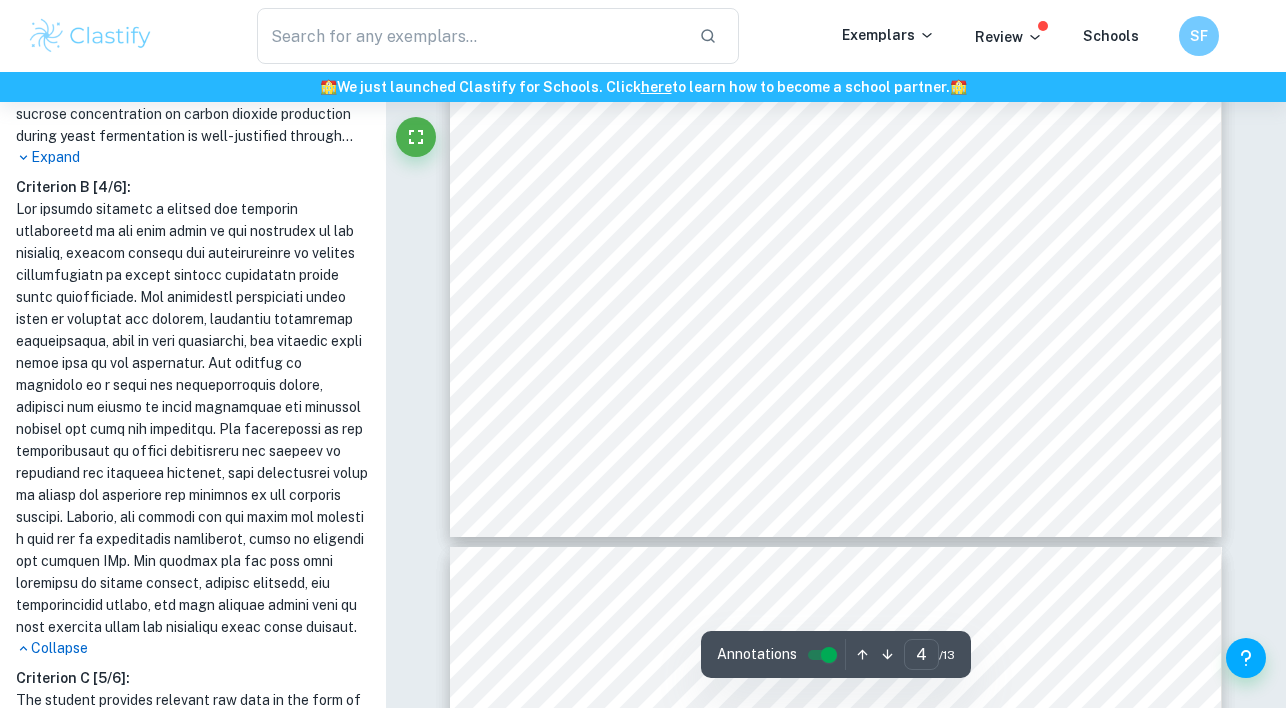 scroll, scrollTop: 3525, scrollLeft: 0, axis: vertical 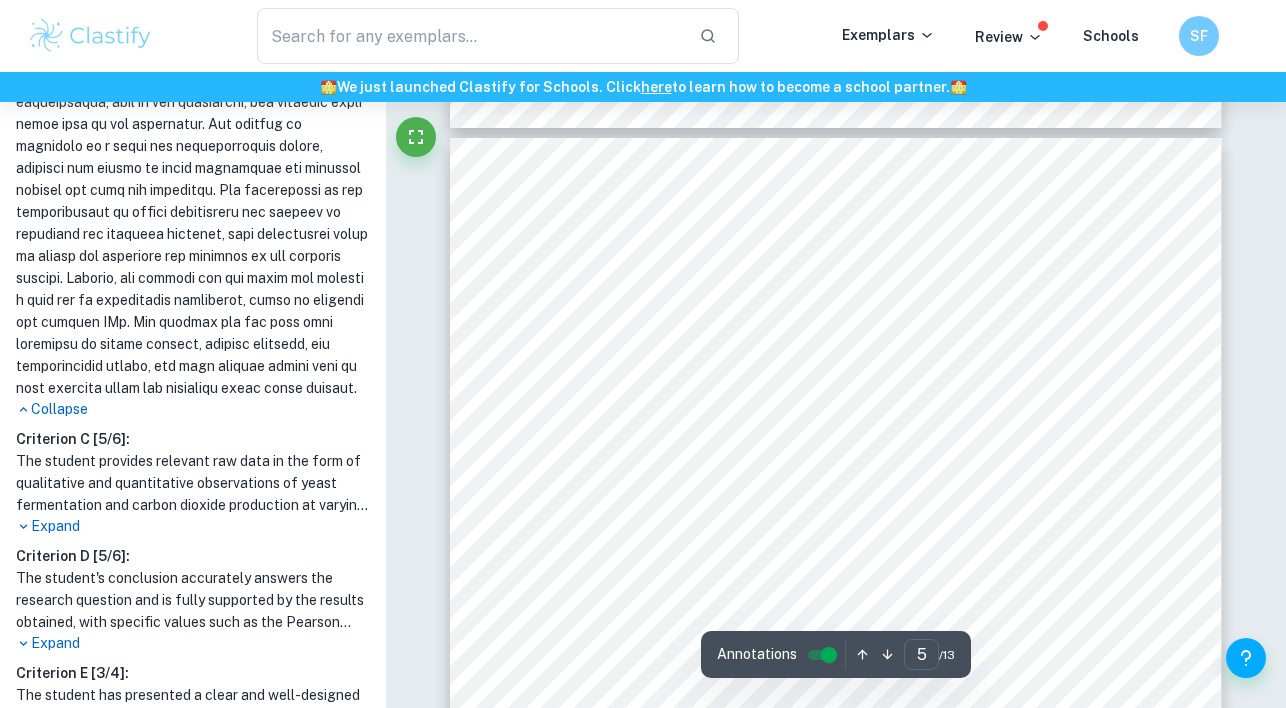 drag, startPoint x: 652, startPoint y: 346, endPoint x: 529, endPoint y: 313, distance: 127.349915 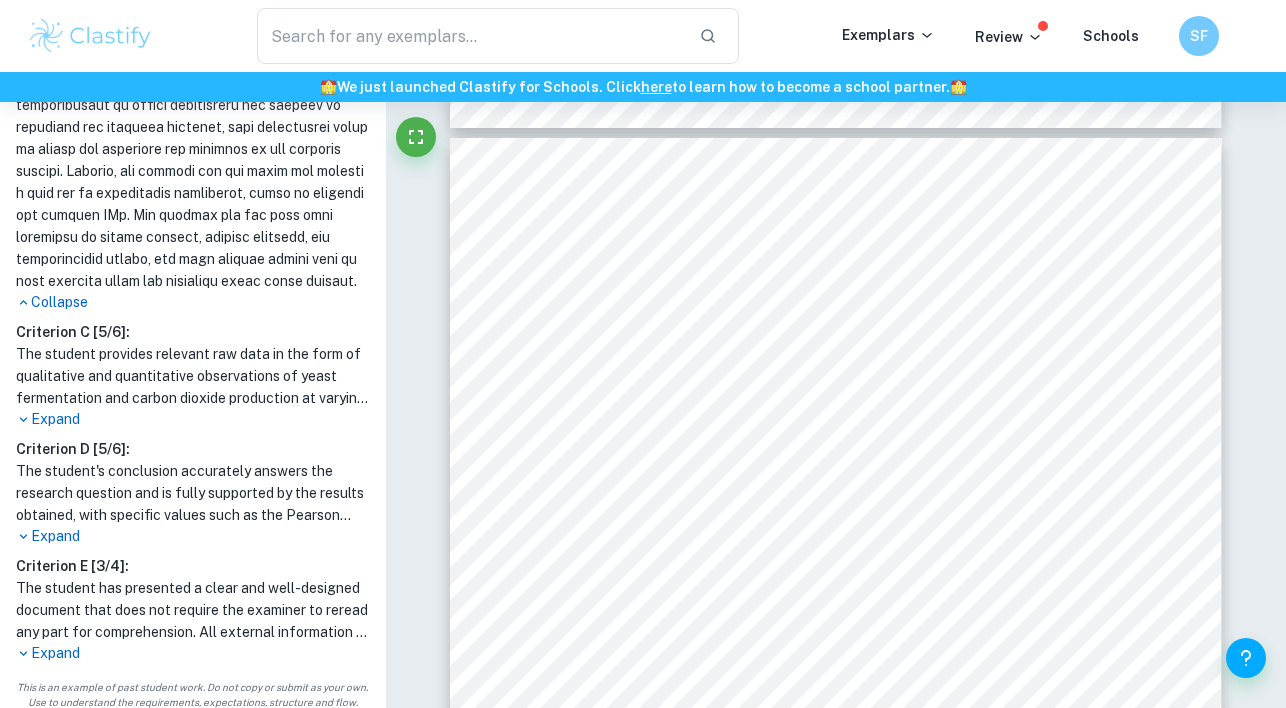 scroll, scrollTop: 1050, scrollLeft: 0, axis: vertical 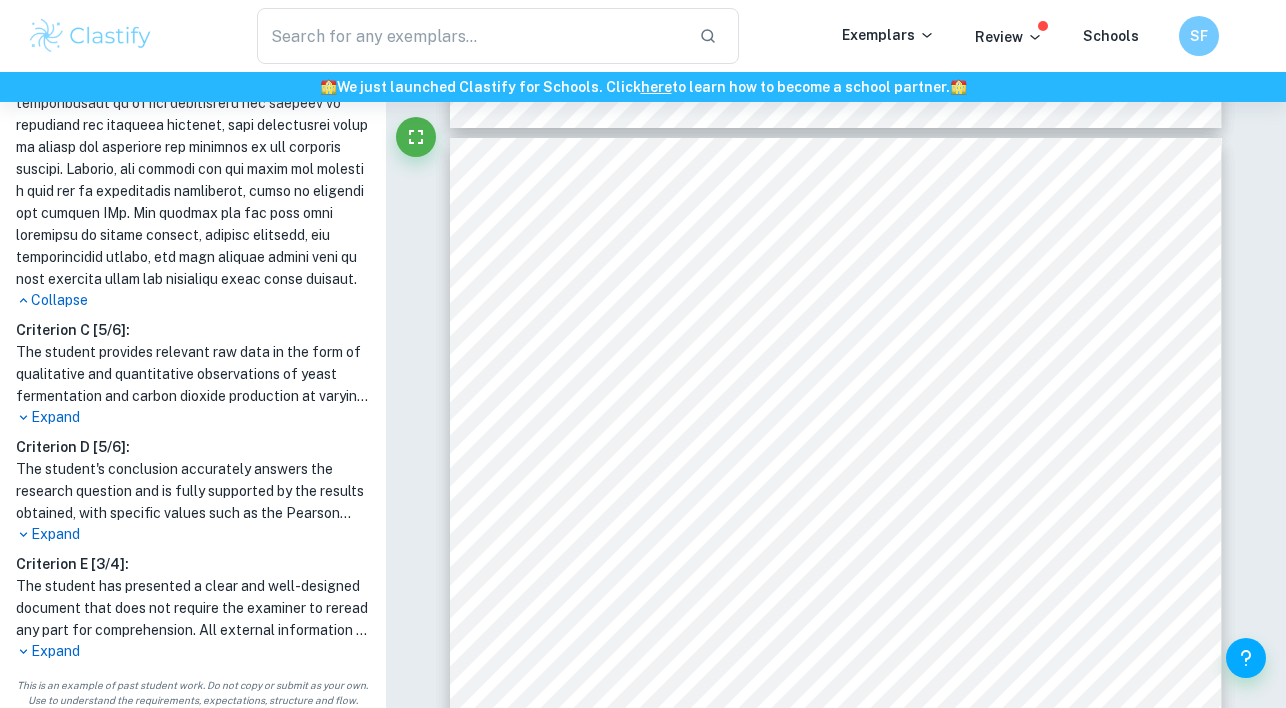 click on "Expand" at bounding box center (193, 417) 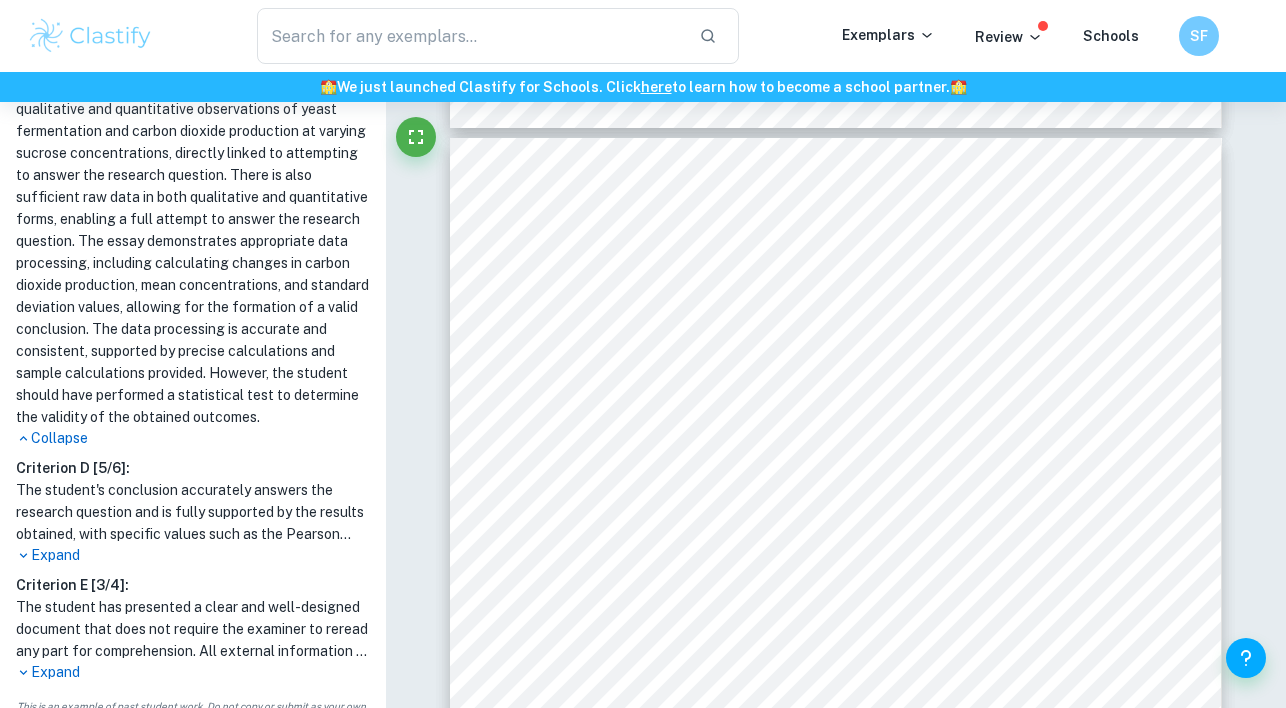 scroll, scrollTop: 1329, scrollLeft: 0, axis: vertical 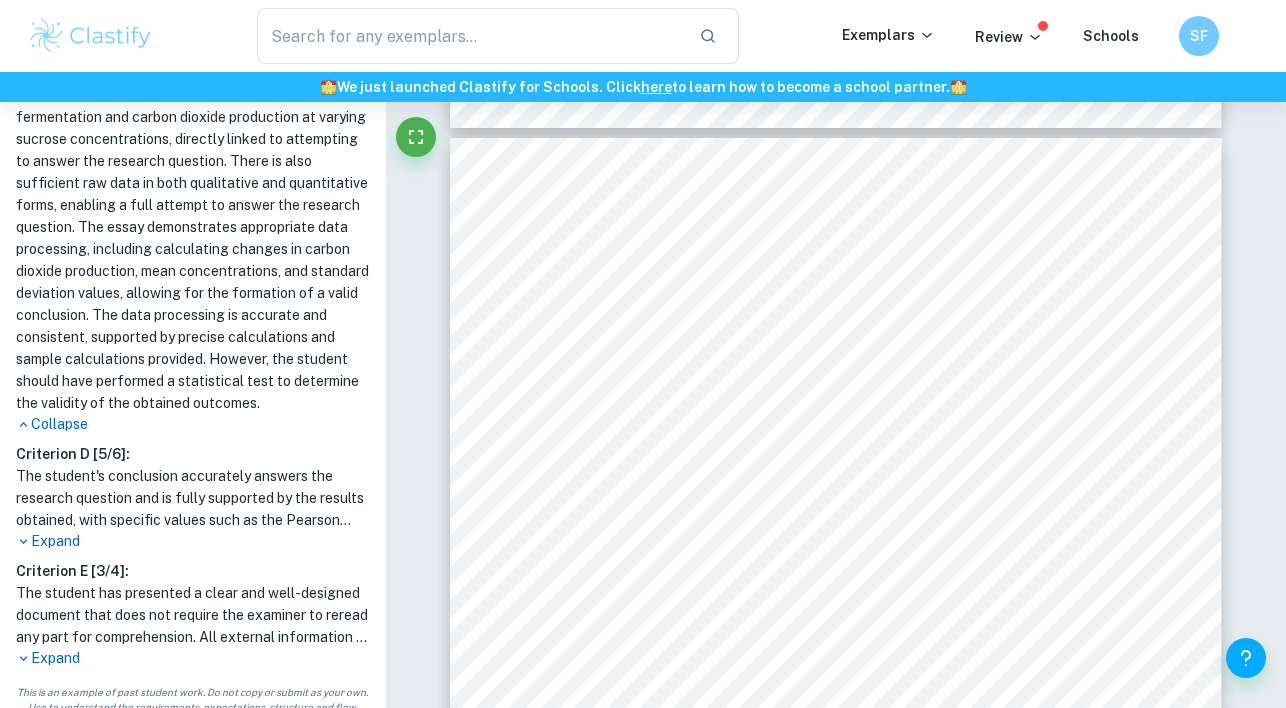 click on "Expand" at bounding box center [193, 541] 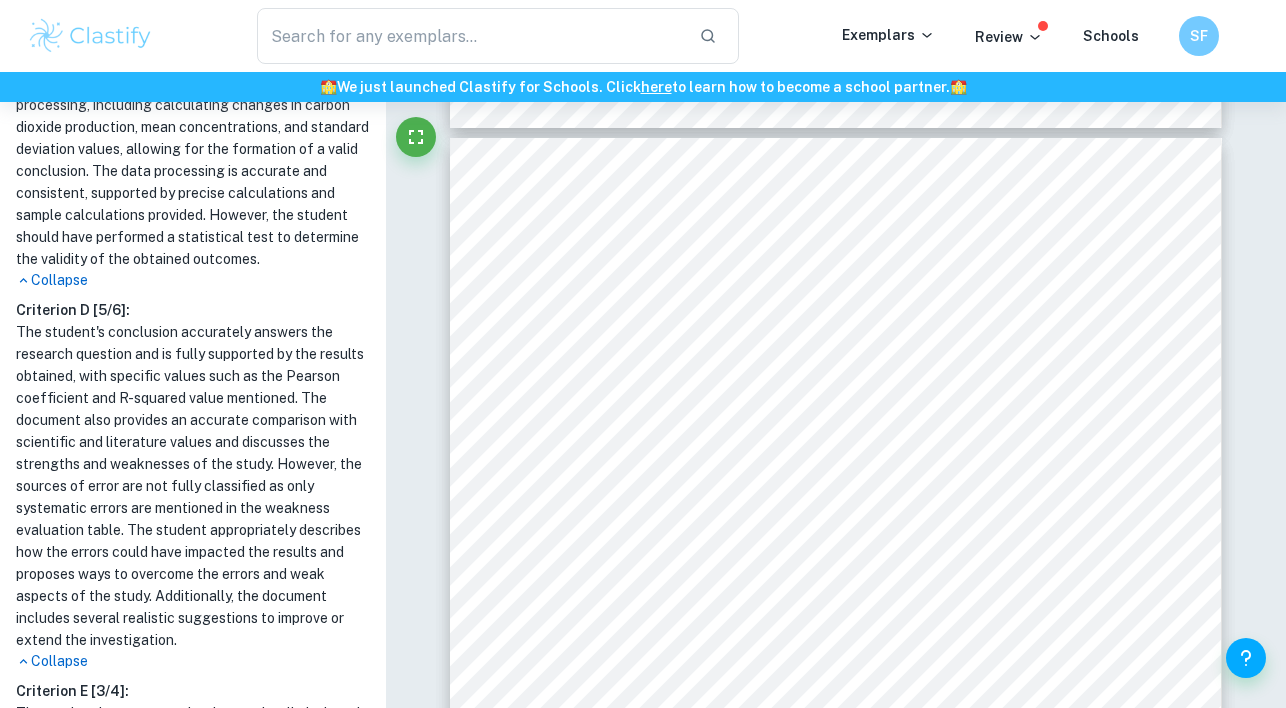scroll, scrollTop: 1600, scrollLeft: 0, axis: vertical 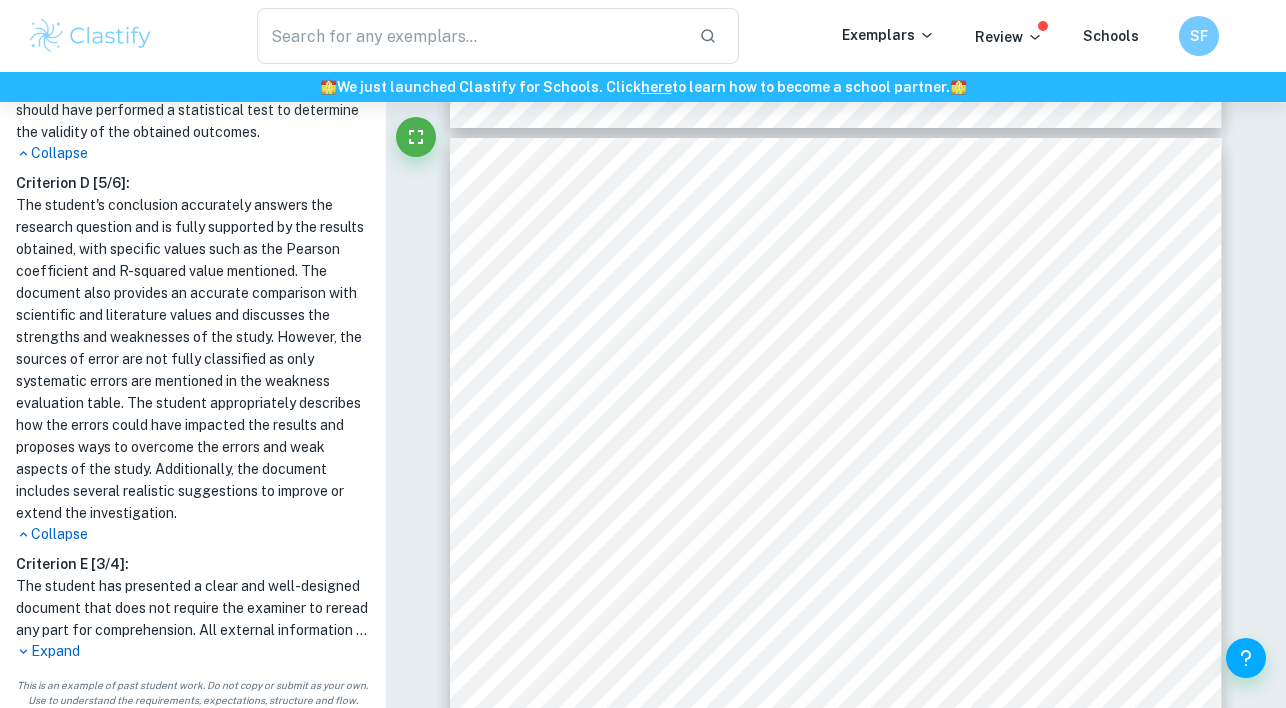 click on "Expand" at bounding box center (193, 651) 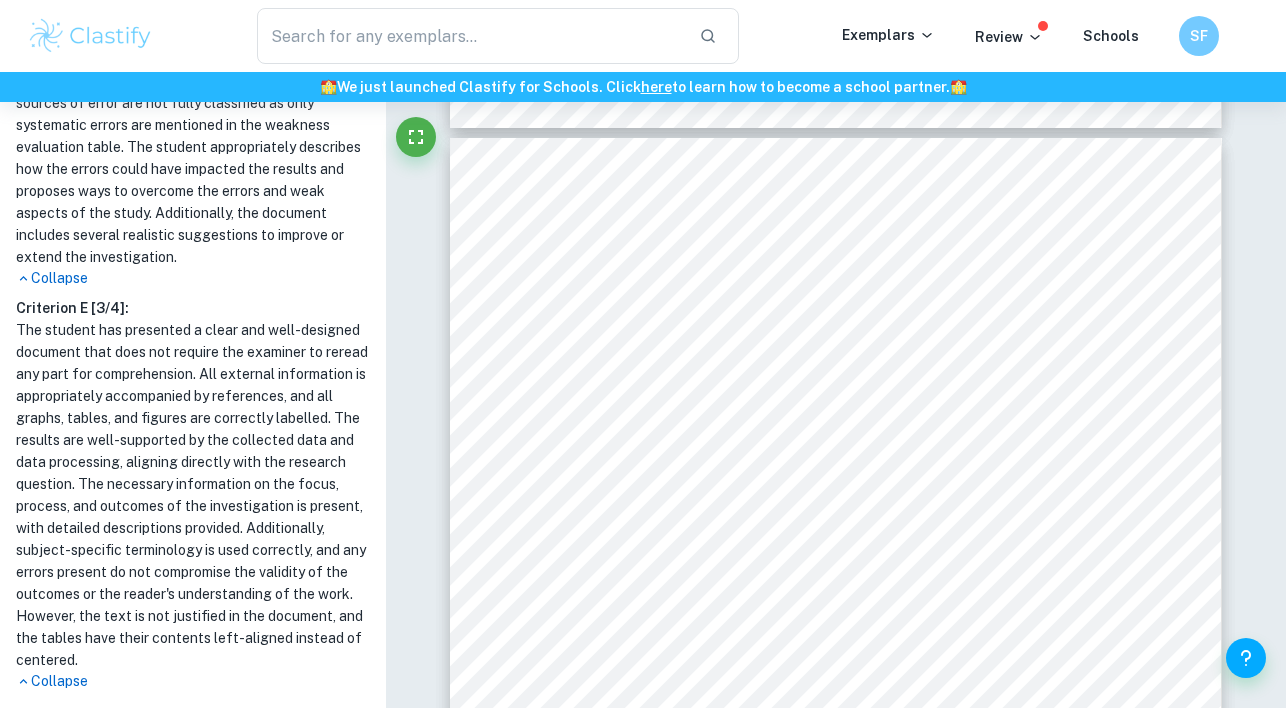 scroll, scrollTop: 1886, scrollLeft: 0, axis: vertical 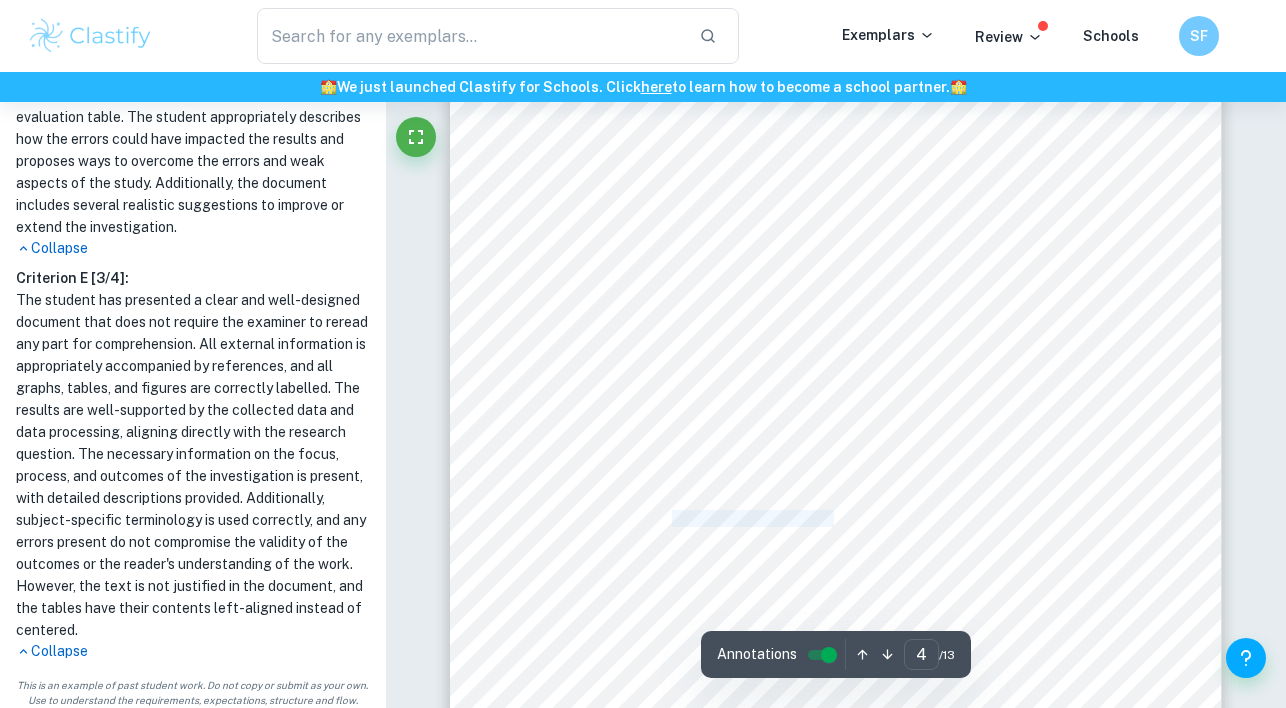 drag, startPoint x: 674, startPoint y: 520, endPoint x: 835, endPoint y: 516, distance: 161.04968 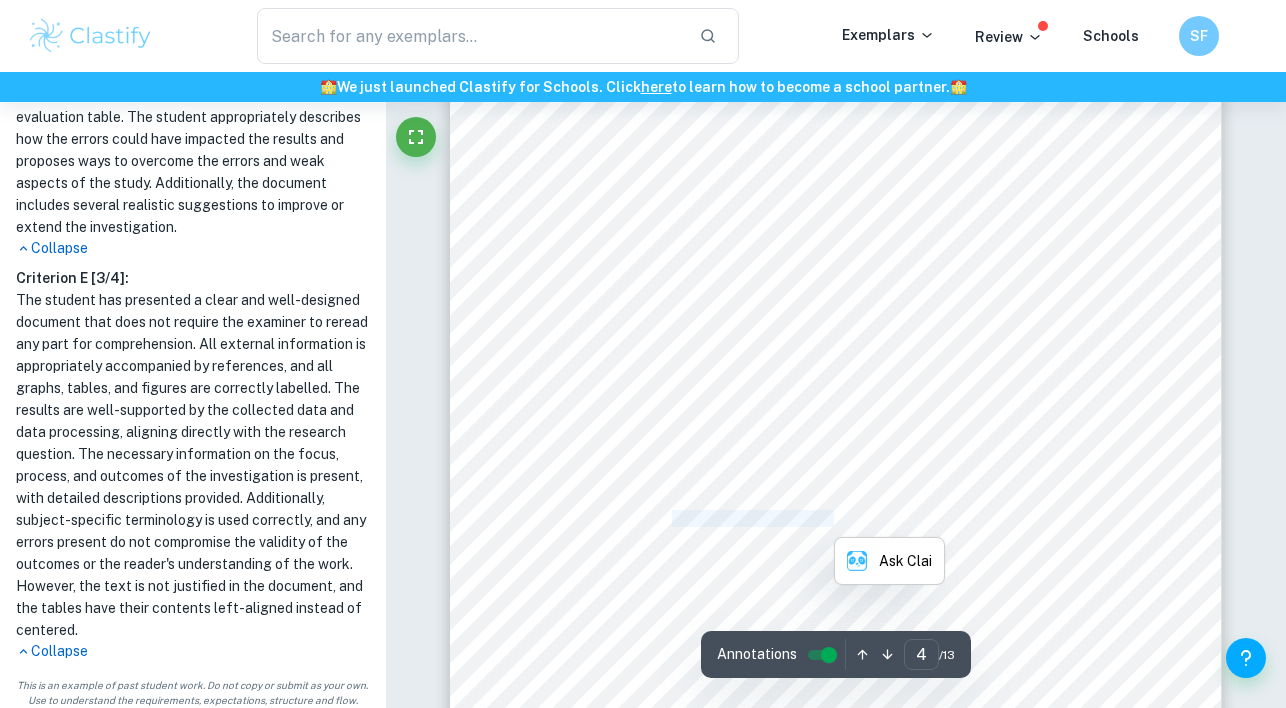 copy on "magnetic stirrer hot plate a" 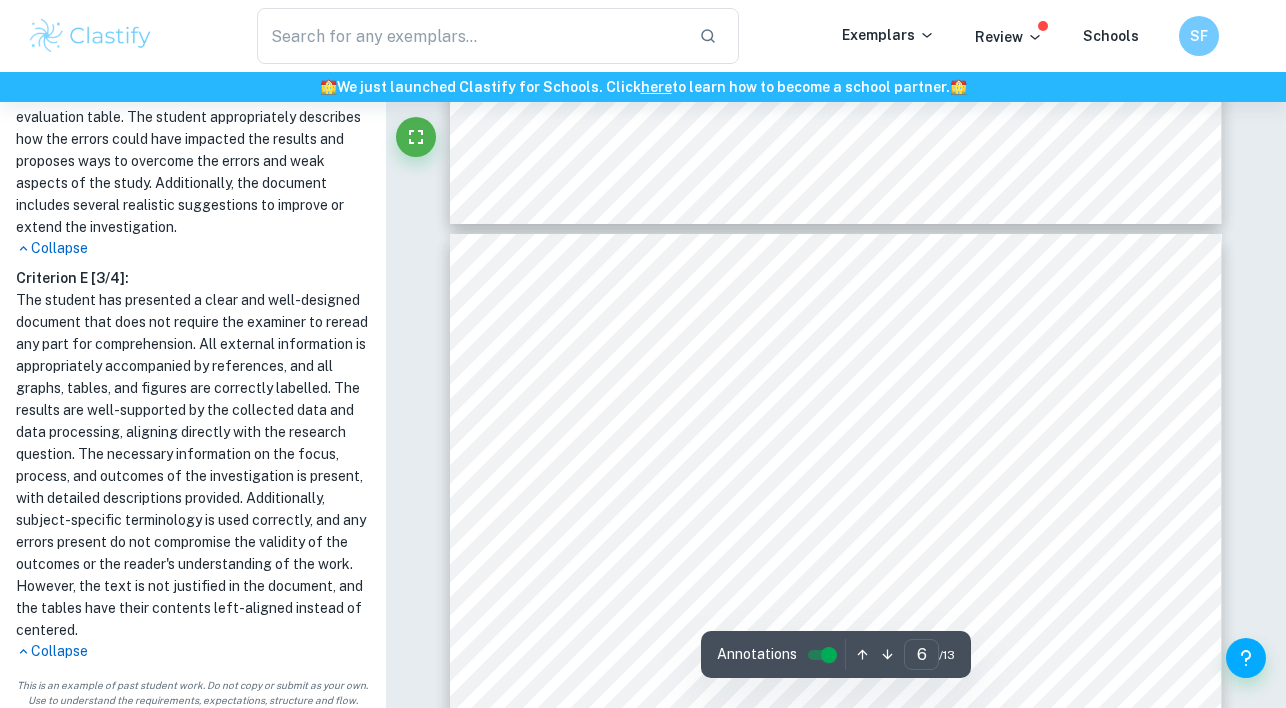 scroll, scrollTop: 5051, scrollLeft: 0, axis: vertical 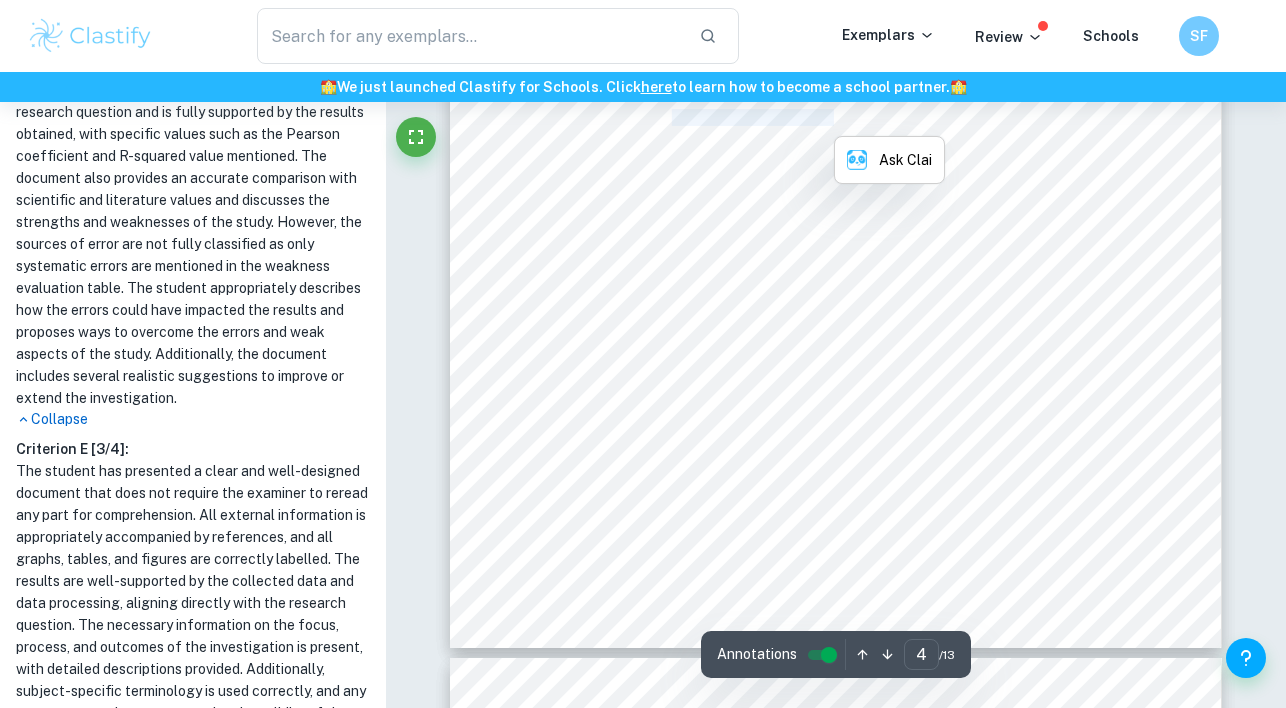 click on "jsd386 4 4. Materials & Equipment Table 1. Quantities of specific measurement equipment, general apparatus and chemicals required for the experiment Measurement Equipment General Apparatus Chemicals (per trial) (1) Electronic balance (±0.01g) (1) 50cm³ Graduated cylinder (±0.5cm³) (1) Thermometer (±0.5°C) (1) Timer (±0.001sec) (1) Vernier CO ¢ Gas Sensor (±10% of reading) (Vernier) (6) 50cm³ beaker (2) Scoopula (2) Magnetic stirrer hot plate (5) Magnetic stir bar (5) Vernier Nalgene Bottle (1) Parafilm 25g of table sugar (sucrose/C ¡¢ H ¢¢ O ¡¡ ) 250cm³ of distilled water 5g of Sun Right quick-rise yeast powder 5. Methodology 1. Measure 0%, 5%, 10%, 15% and 20% of sucrose solution in a 50cm³ beaker according to the ratio mentioned in 3.3: Independent variable . Label each beaker. a. Measure the mass of table sugar using an electronic balance. Measure 50cm³ of distilled water with a 50cm³ graduated cylinder, and pour it into the previous b. 2. it aside. 3. Vernier CO ¢" at bounding box center [836, 149] 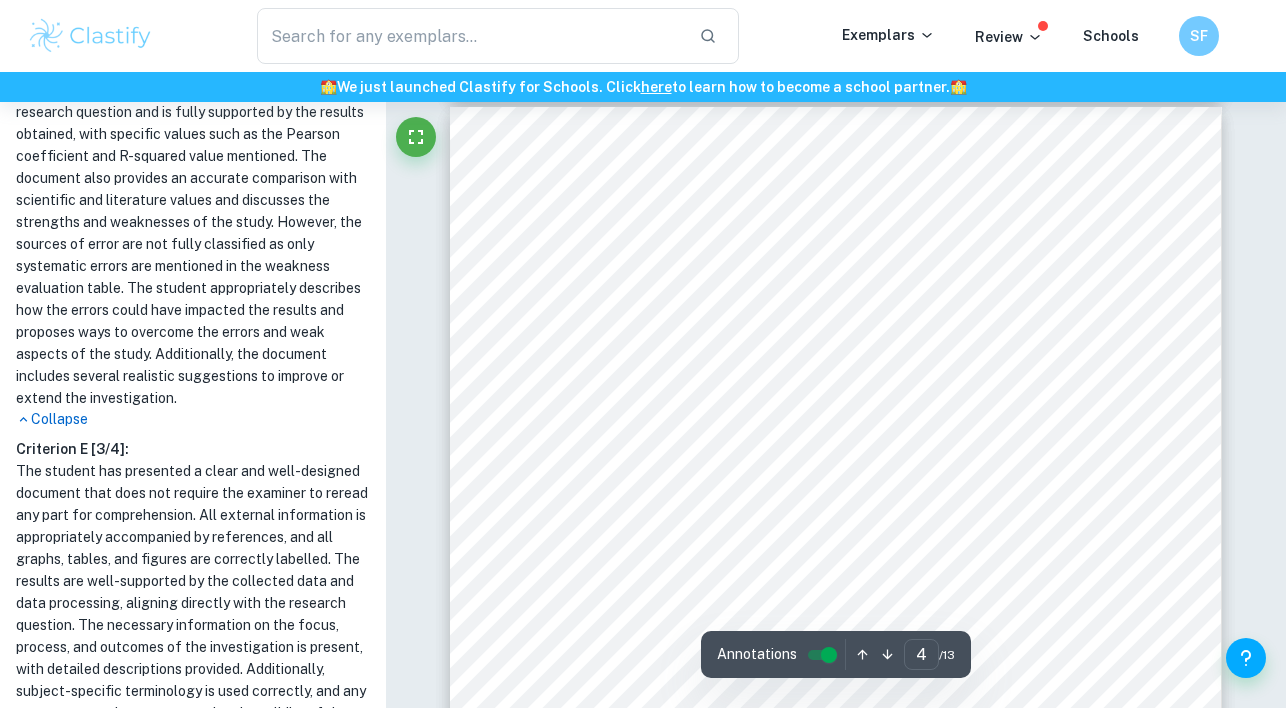 scroll, scrollTop: 3451, scrollLeft: 0, axis: vertical 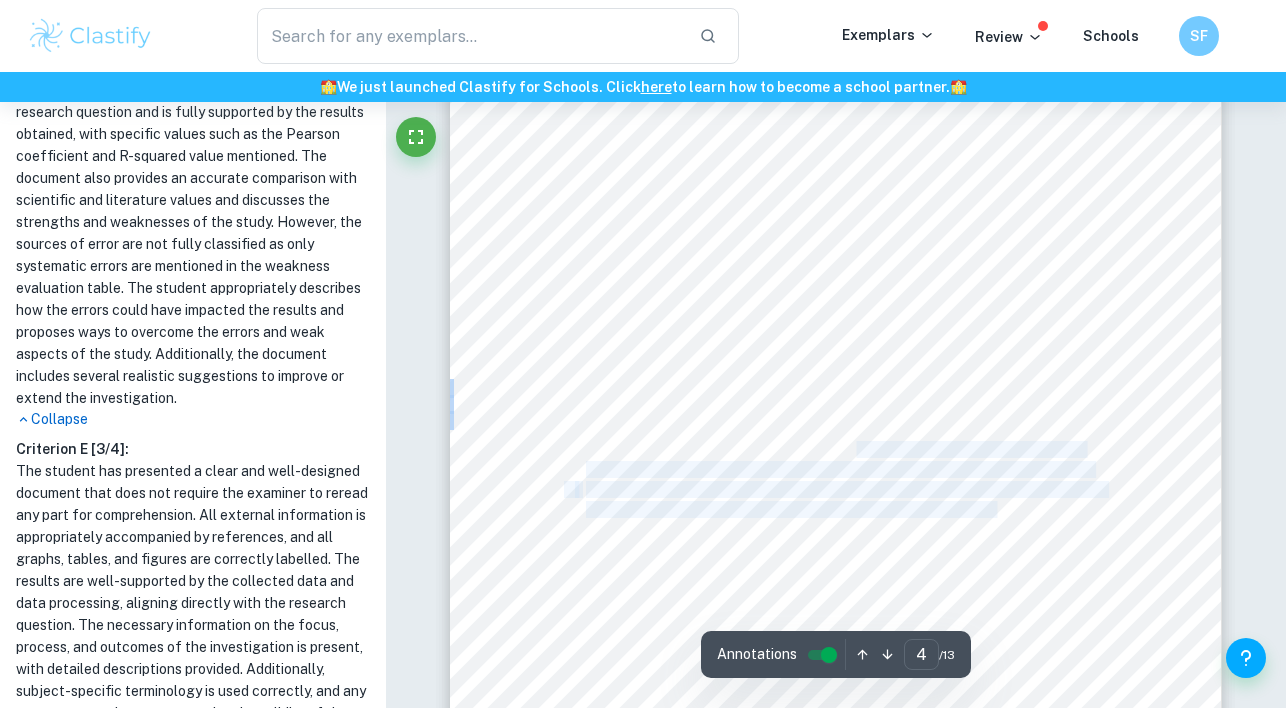 drag, startPoint x: 859, startPoint y: 449, endPoint x: 1000, endPoint y: 506, distance: 152.0855 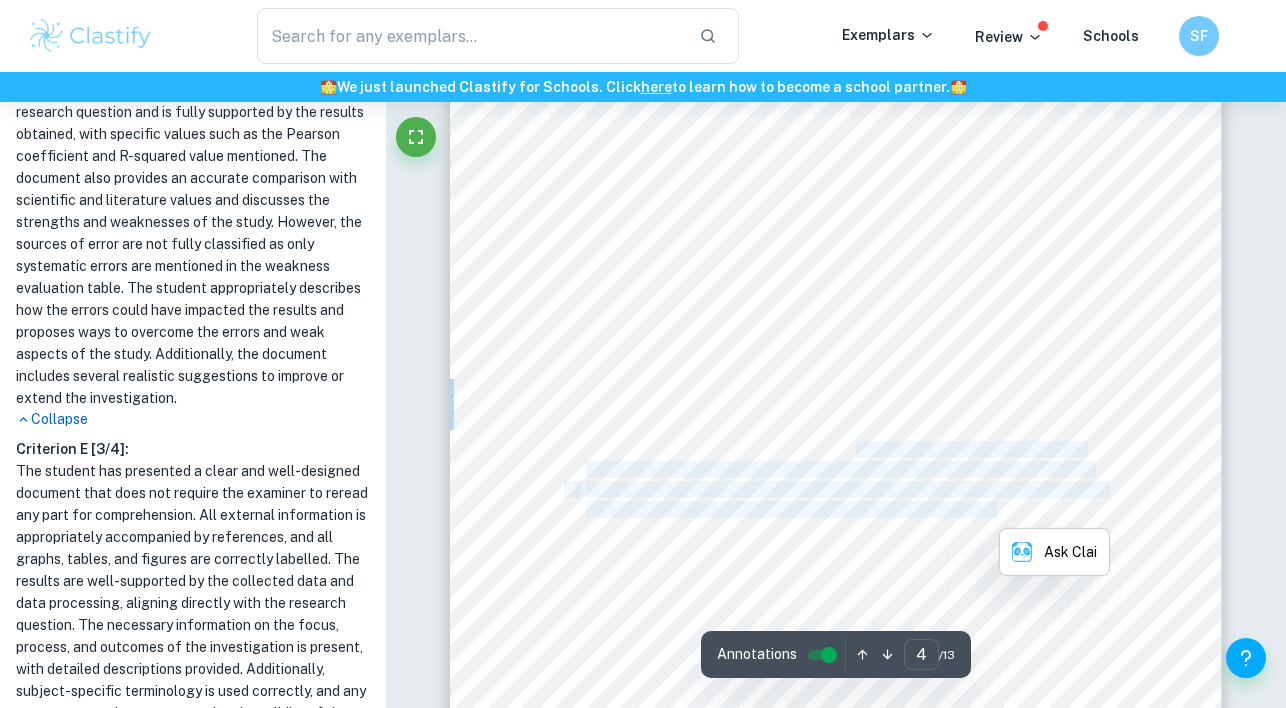 copy on "magnetic stirrer hot plate and heat the solution until it is 35ºC. Check the temperature of the solution using a thermometer. 5. After the solution has reached 35ºC, quickly pour the solution into the Nalgene bottle, and then pour in the 1g yeast powder into the Nalgene bottle as well" 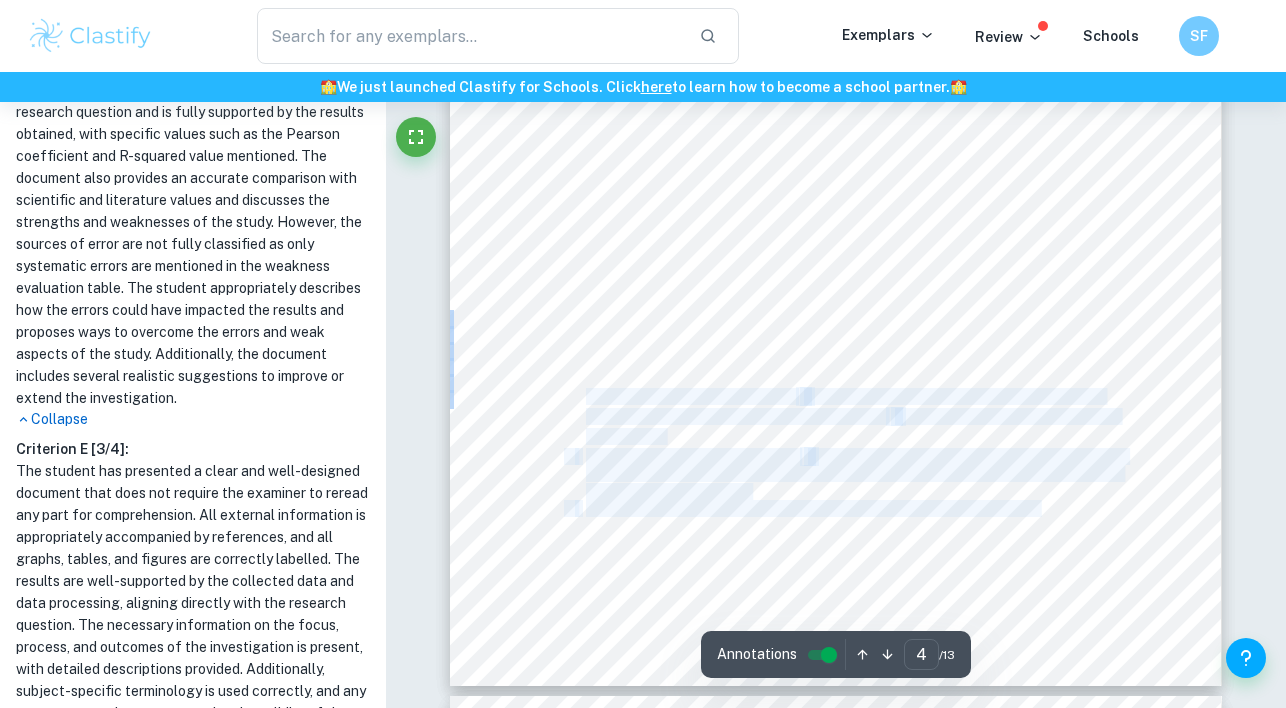 drag, startPoint x: 588, startPoint y: 397, endPoint x: 1064, endPoint y: 502, distance: 487.44333 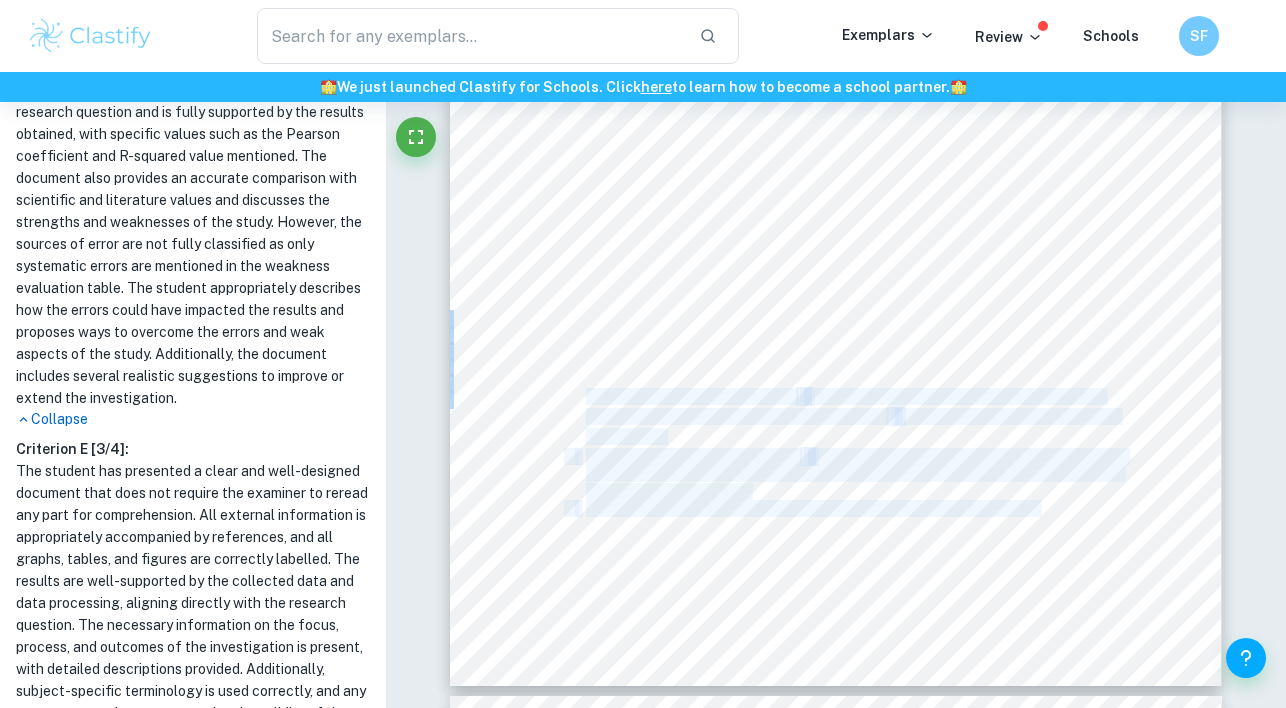 copy on "Immediately insert the Vernier CO ¢ gas sensor vertically into the bottle to observe the change in yeast fermentation and the value of CO ¢ displayed on the computer screen for 180 seconds. 7. After 180 seconds, take out the CO ¢ gas sensor from the bottle, and record the result. Use water to dilute the yeast-sucrose solution, and pour it down the drain. Use distilled water to rinse the Nalgene bottle. 8. Repeat steps 4-7, but change to 5%, 10%, 15% and 20% sucrose solutions." 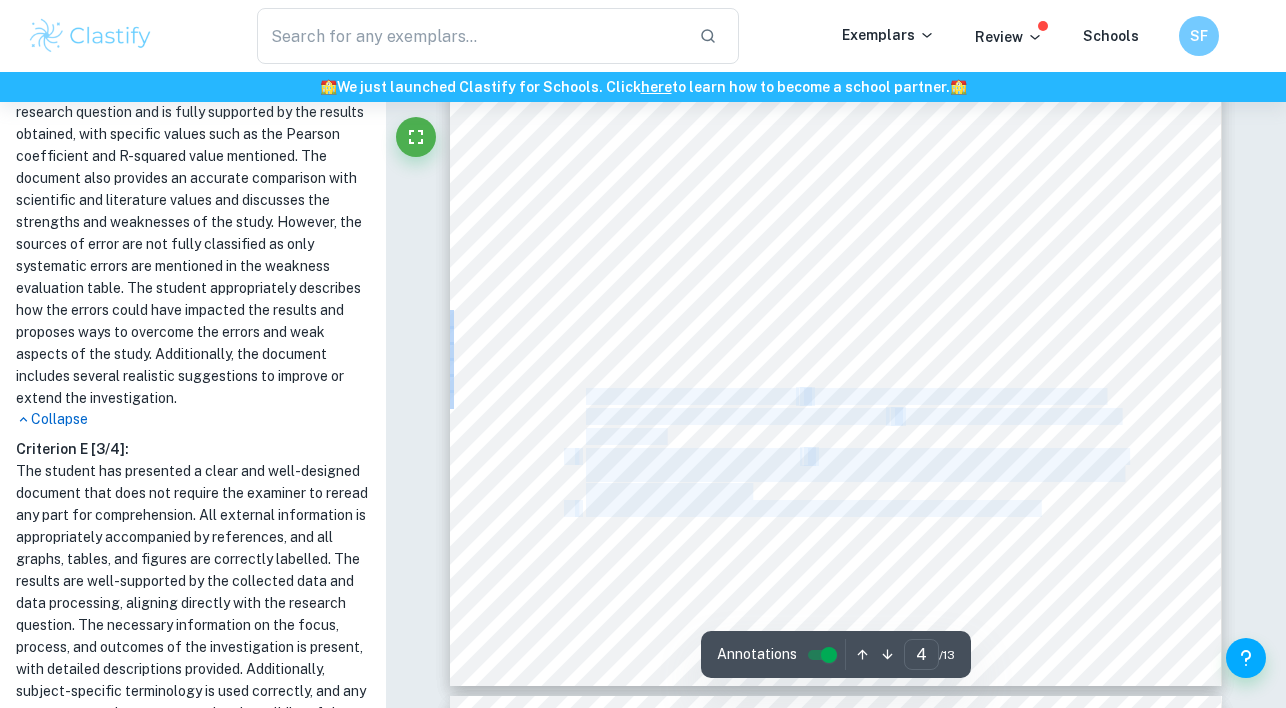 type on "1" 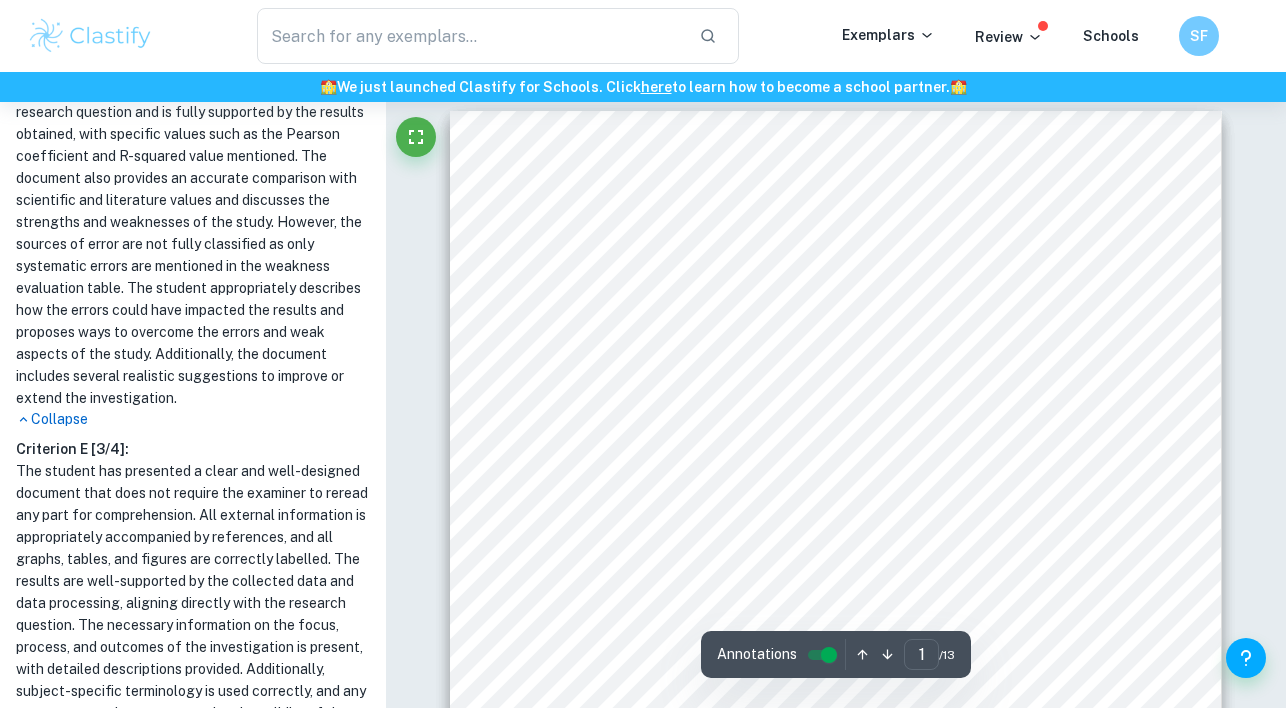 scroll, scrollTop: 12, scrollLeft: 0, axis: vertical 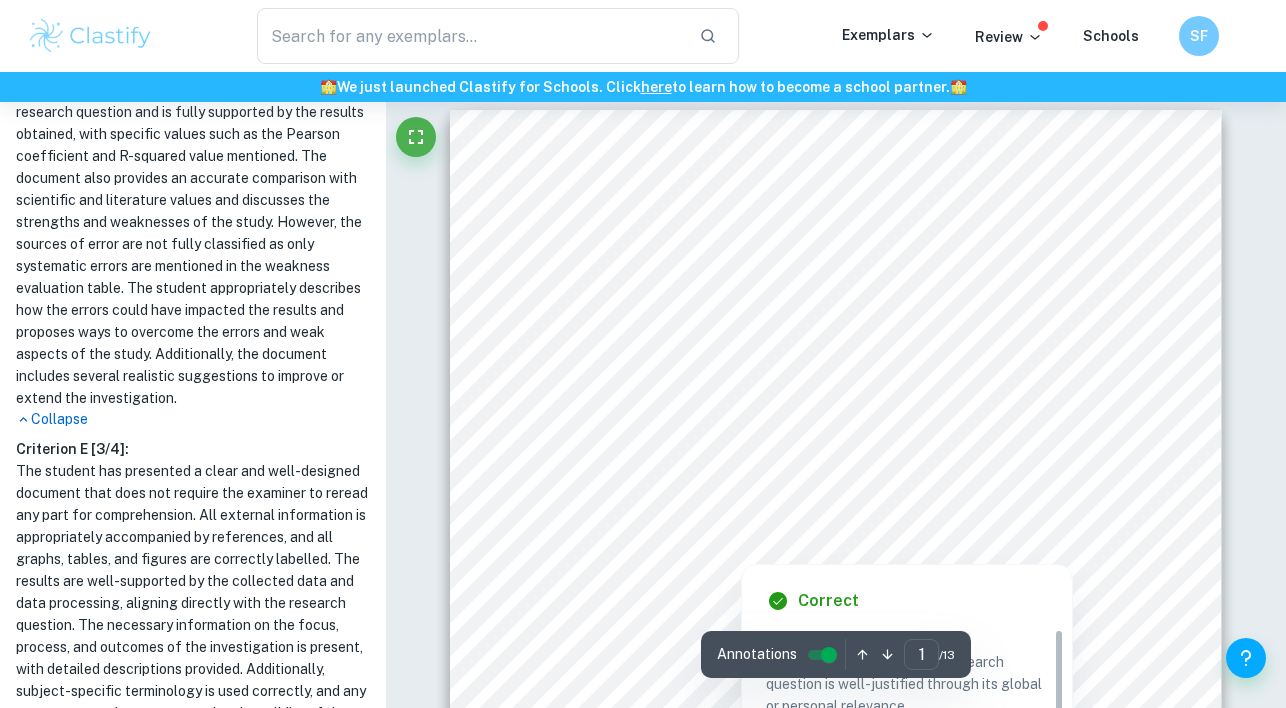 click at bounding box center (822, 371) 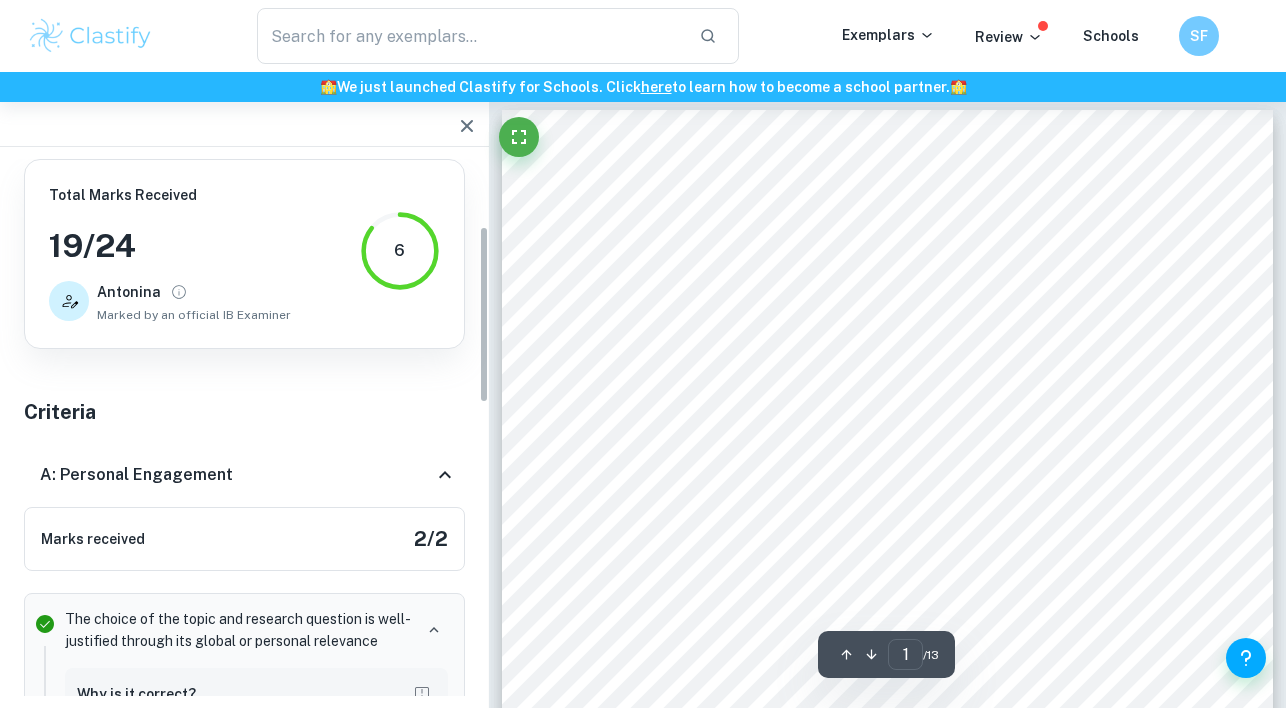 scroll, scrollTop: 0, scrollLeft: 0, axis: both 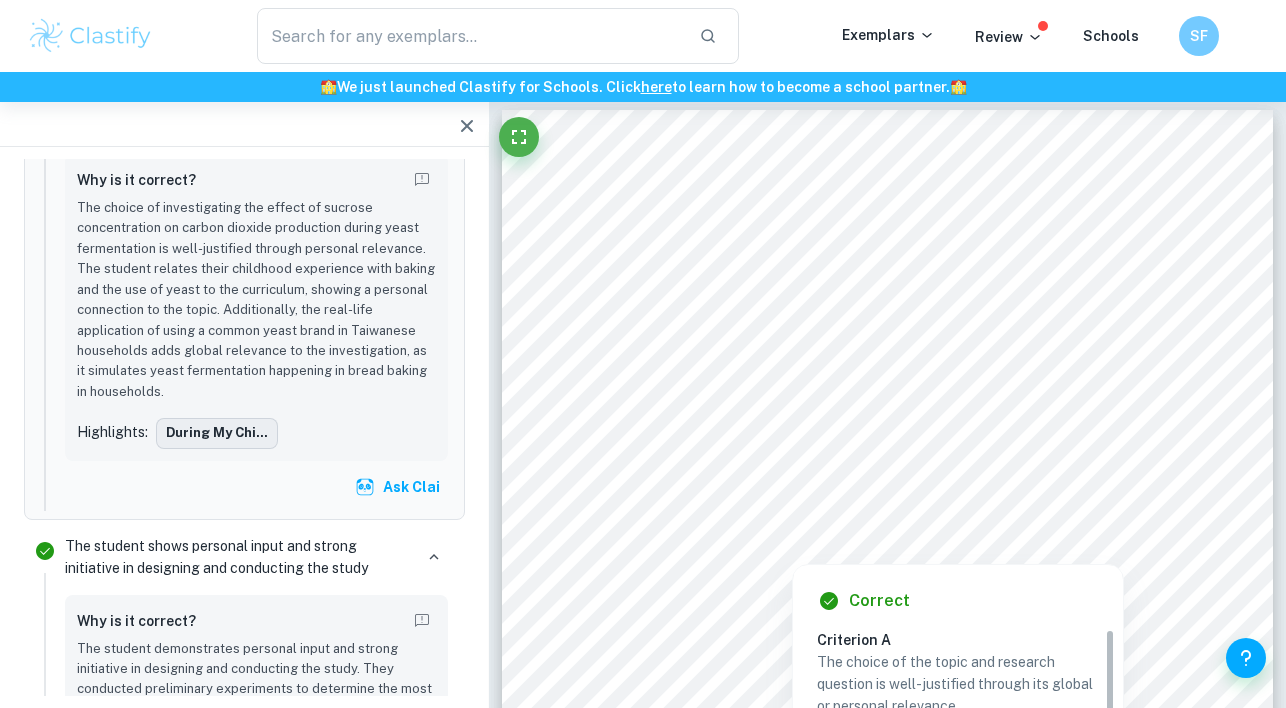 click on "During my chi..." at bounding box center [217, 433] 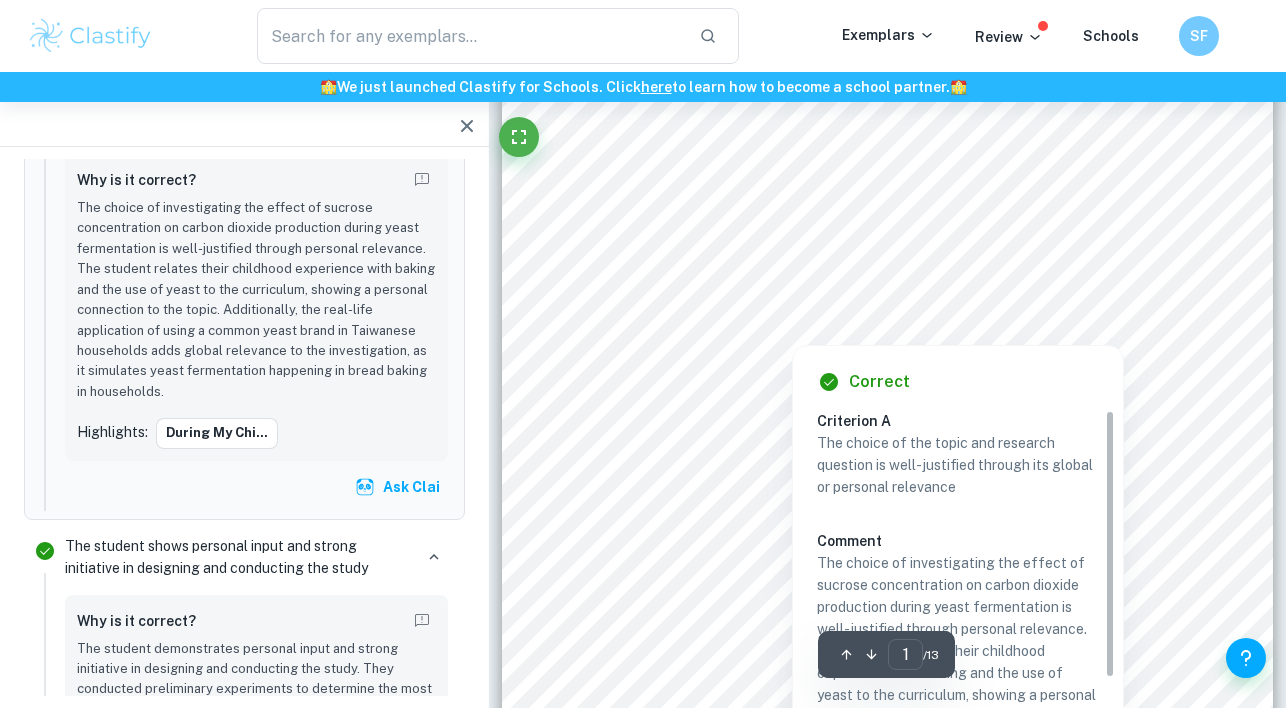 scroll, scrollTop: 186, scrollLeft: 0, axis: vertical 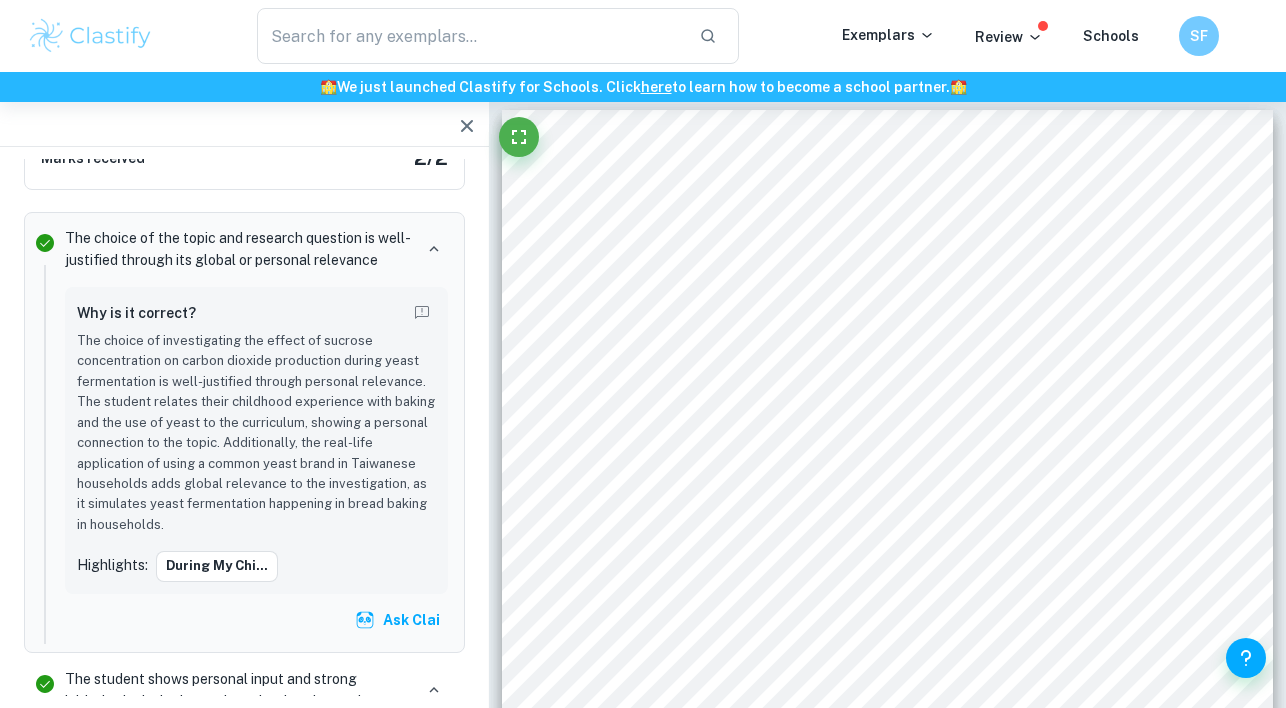 click on "The choice of investigating the effect of sucrose concentration on carbon dioxide production during yeast fermentation is well-justified through personal relevance. The student relates their childhood experience with baking and the use of yeast to the curriculum, showing a personal connection to the topic. Additionally, the real-life application of using a common yeast brand in Taiwanese households adds global relevance to the investigation, as it simulates yeast fermentation happening in bread baking in households." at bounding box center (256, 433) 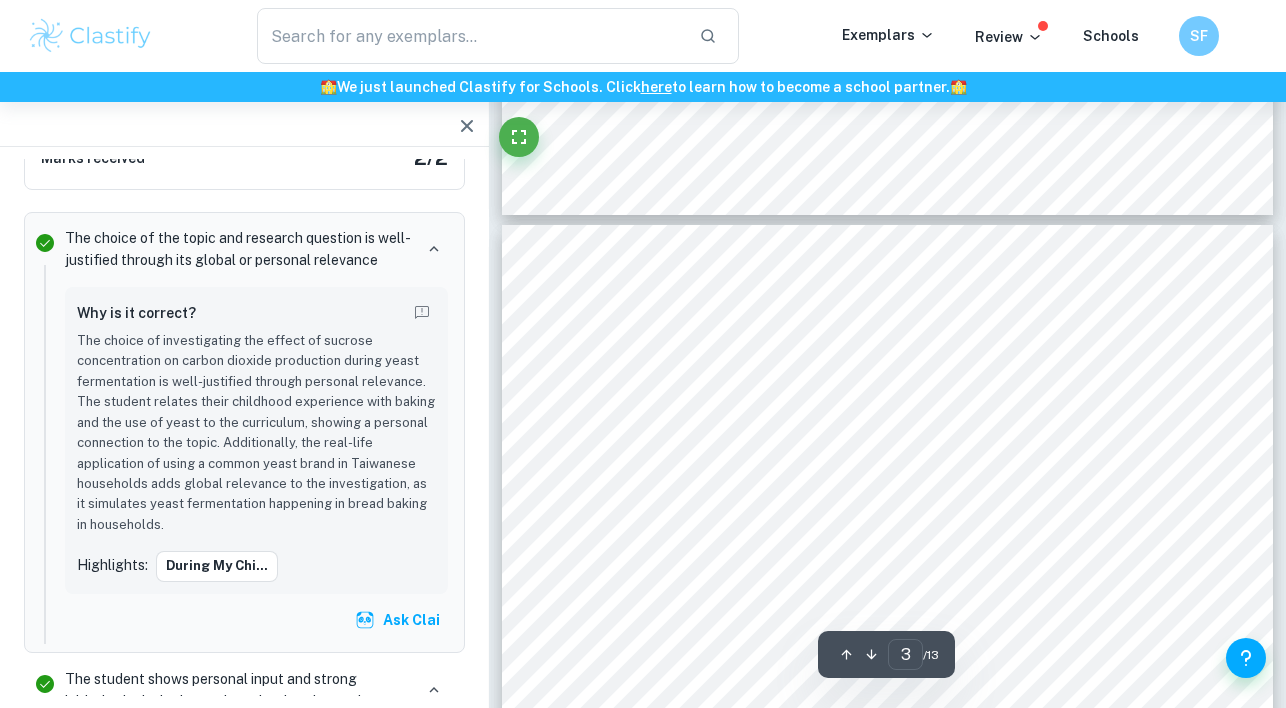 scroll, scrollTop: 2041, scrollLeft: 0, axis: vertical 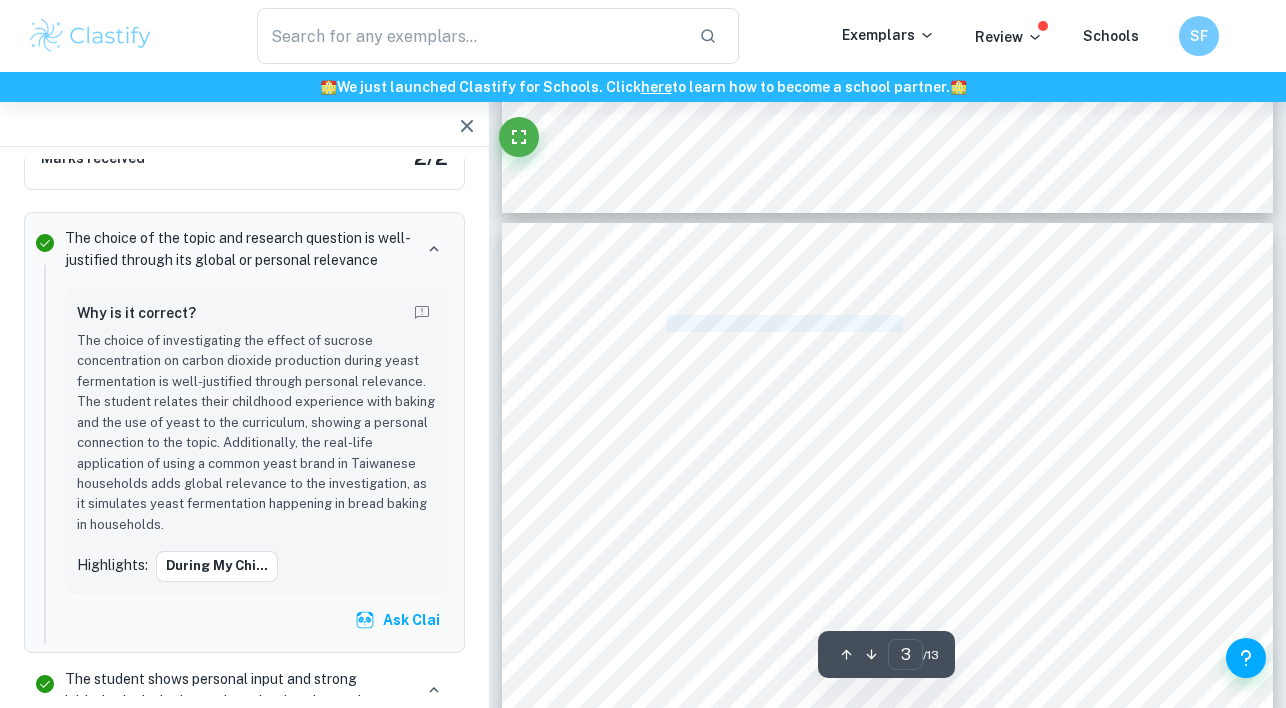 drag, startPoint x: 666, startPoint y: 323, endPoint x: 894, endPoint y: 328, distance: 228.05482 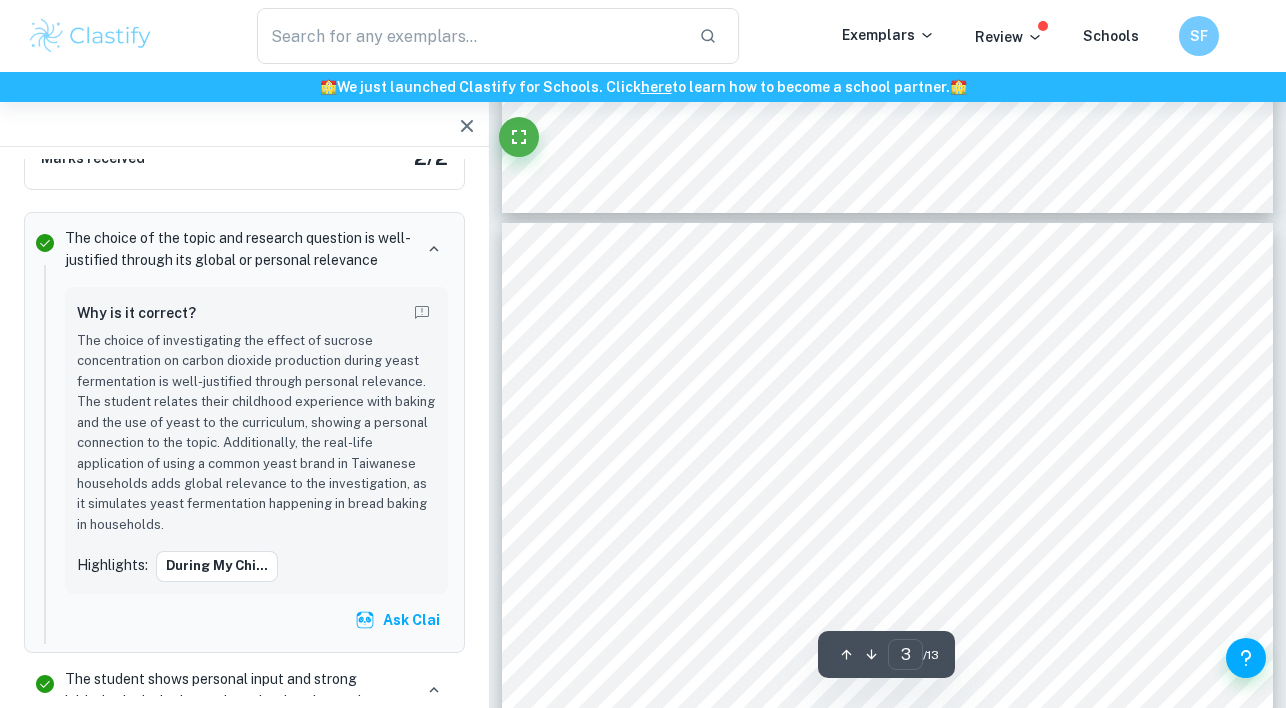 click on "jsd386 3 3.2: Preliminary Research and Experiment Prior research was done to discover that the optimum temperature range for yeast fermentation is 32 to 35ÚC, and temperature above this range depresses fermentation. Thus, the environment of sucrose solution undergoing yeast fermentation would be strictly maintained at 35ÚC. Also, preliminary experiments were conducted to determine the most accurate way of data collection on the production of carbon dioxide. Originally, the volume of sucrose solution was 100cm³ and the amount of yeast powder used was 2g. However, after a few trials, it was discovered that the bubbles created by yeast fermentation almost always exceeded the Nalgene bottle, which resulted in some carbon dioxide production not being recorded. So, the amount of sucrose solution and yeast powder was cut in half to 50cm³ and 1g for the actual experiment. 3.3: Independent variable: Concentration (%) of sucrose solution examine the effect of sucrose concentration on the CO ¢ ¢ ¢ 1. 2." at bounding box center (888, 722) 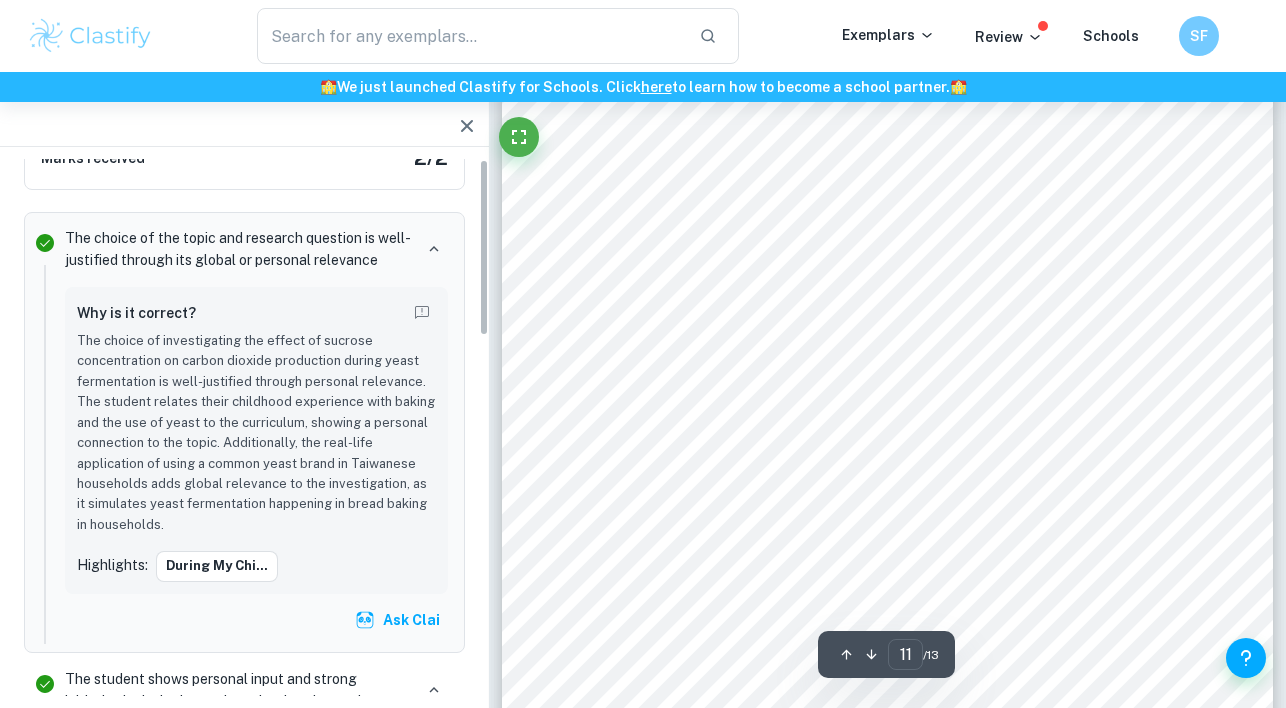 scroll, scrollTop: 9771, scrollLeft: 0, axis: vertical 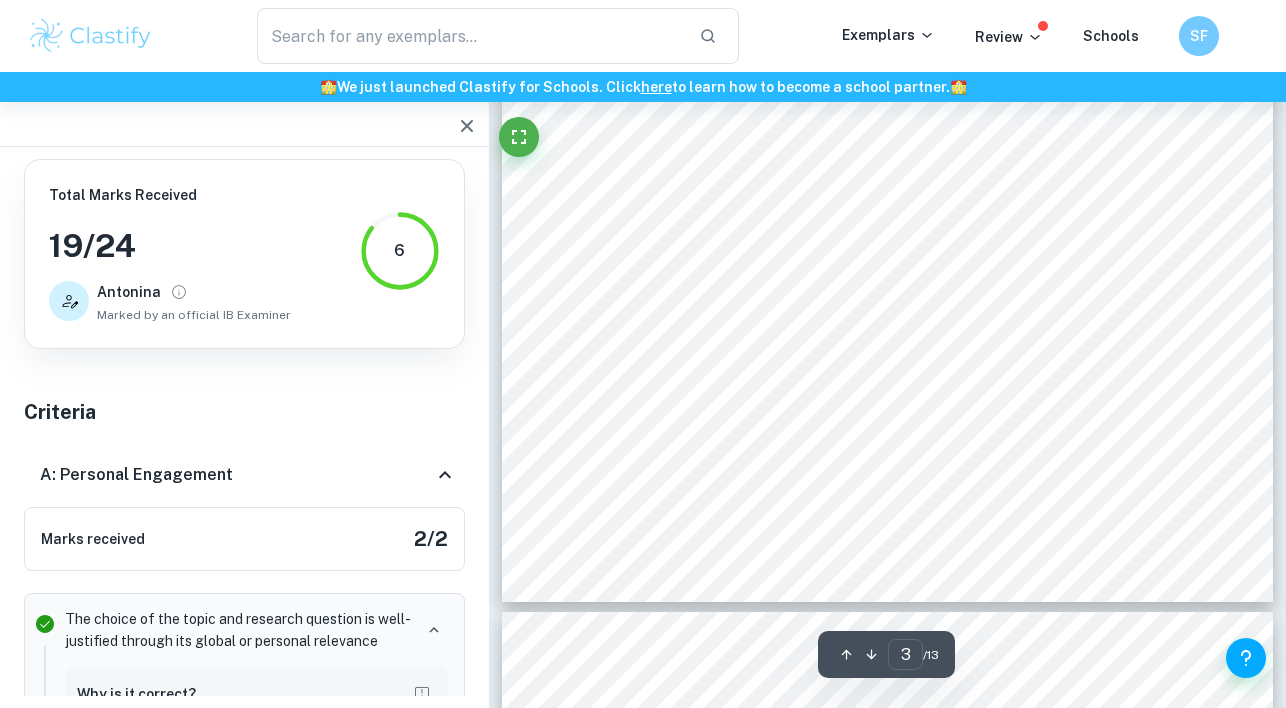 type on "2" 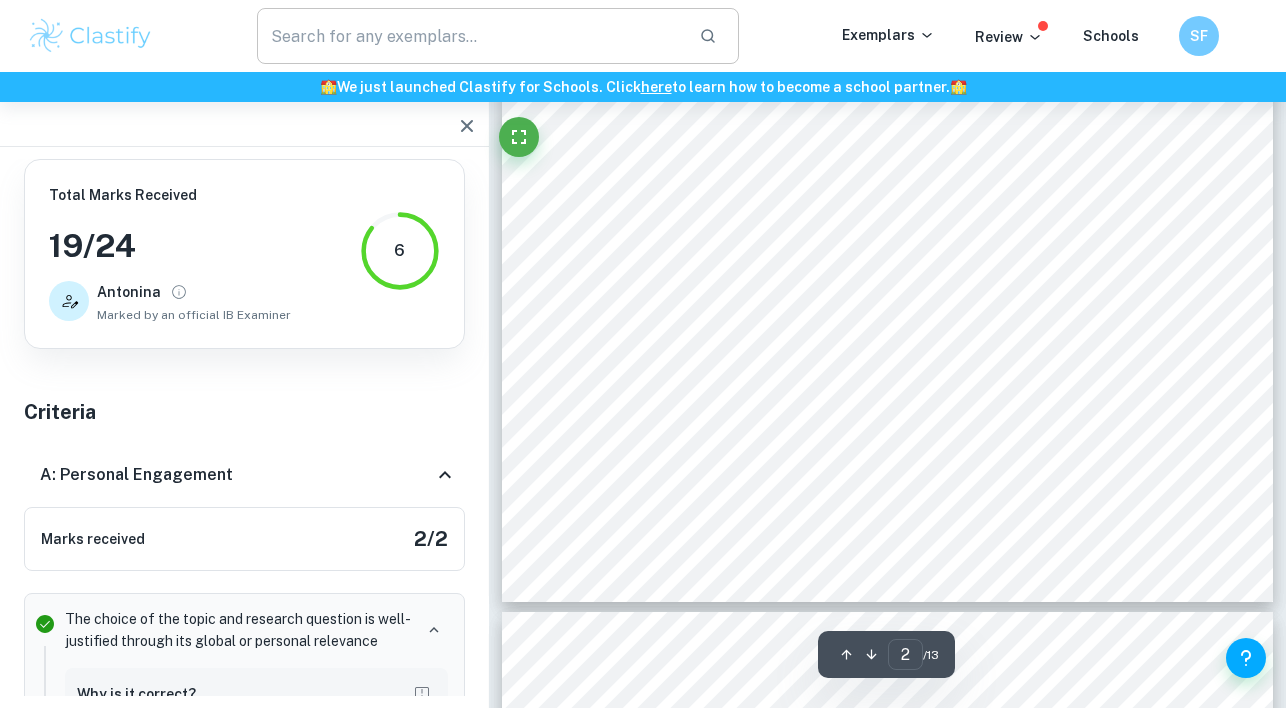 scroll, scrollTop: 1560, scrollLeft: 0, axis: vertical 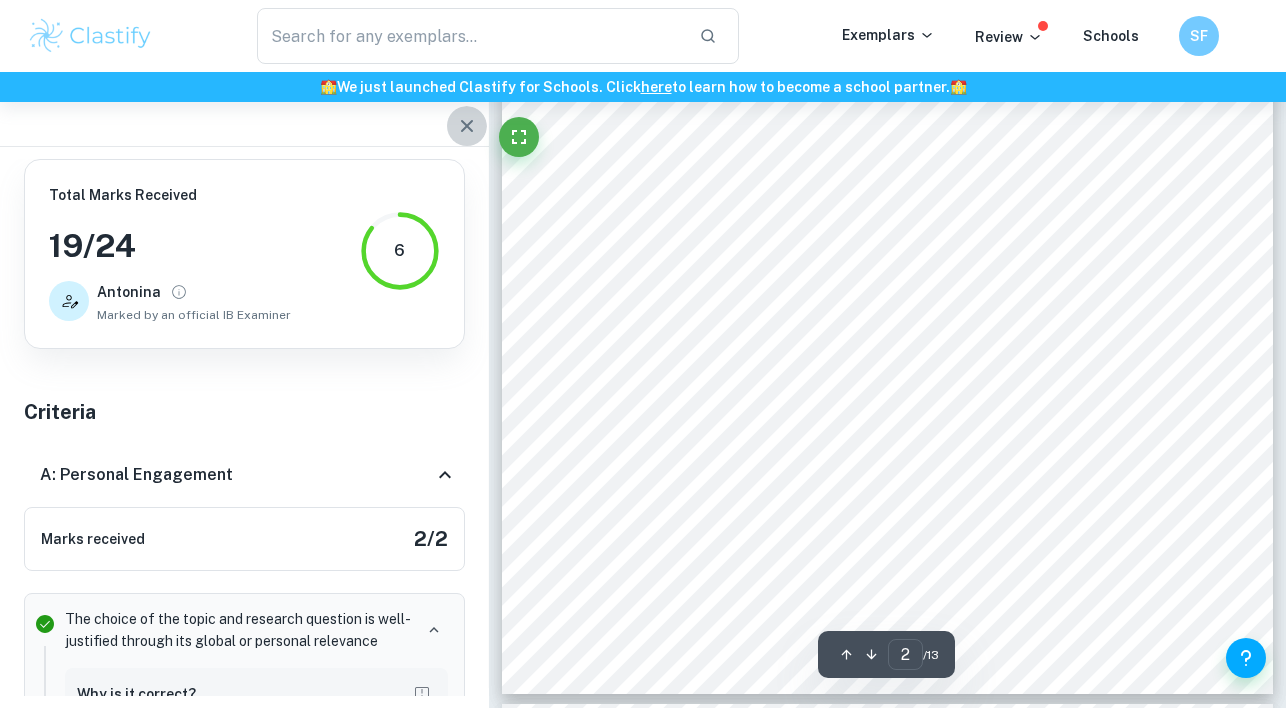 click 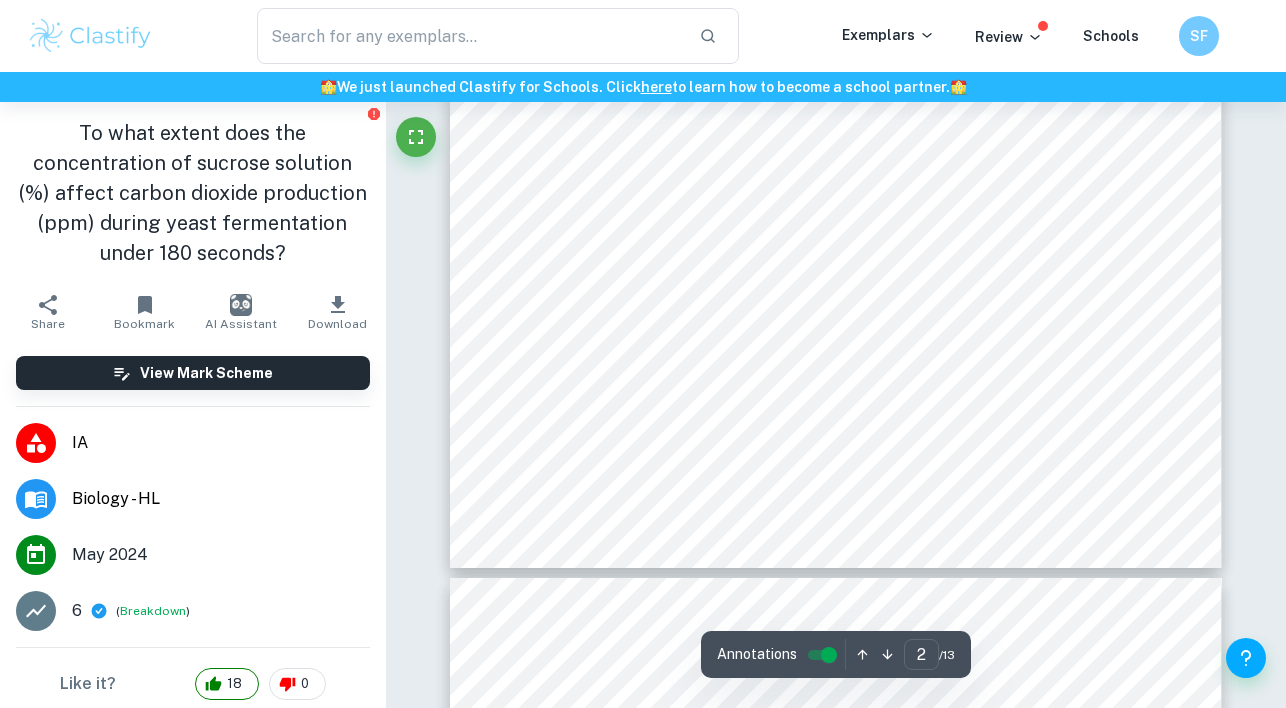 click 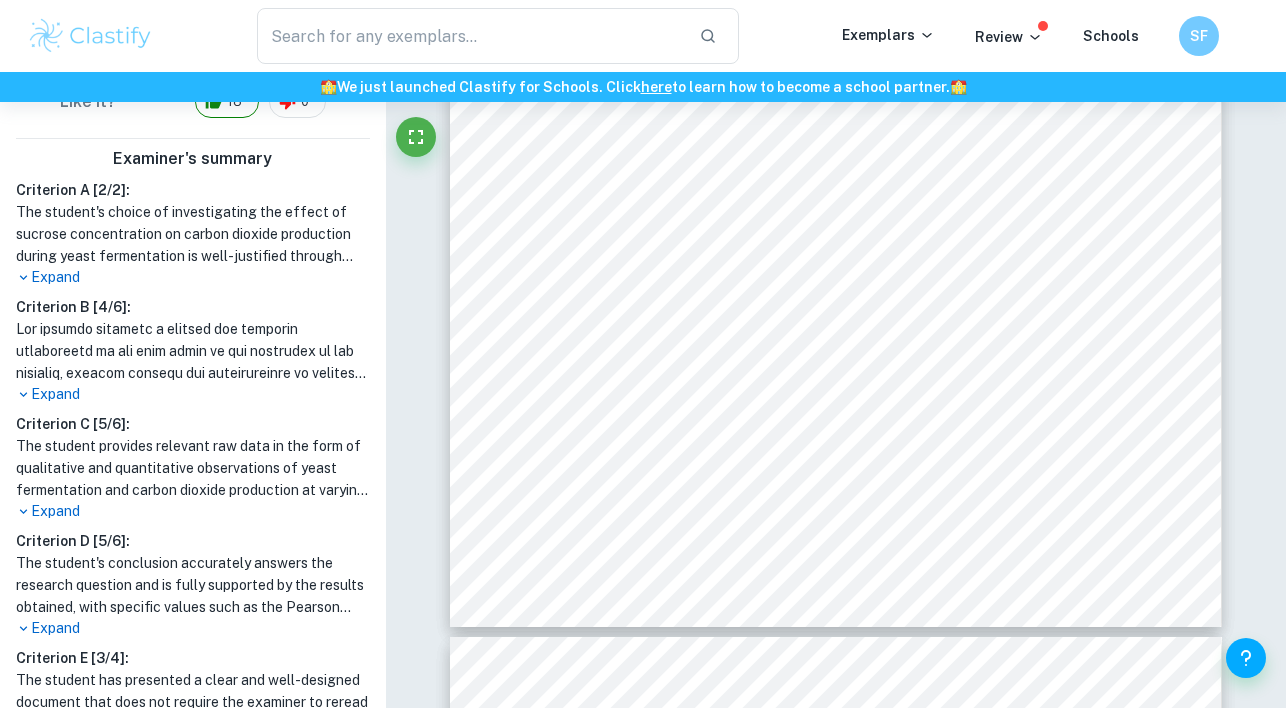 scroll, scrollTop: 654, scrollLeft: 0, axis: vertical 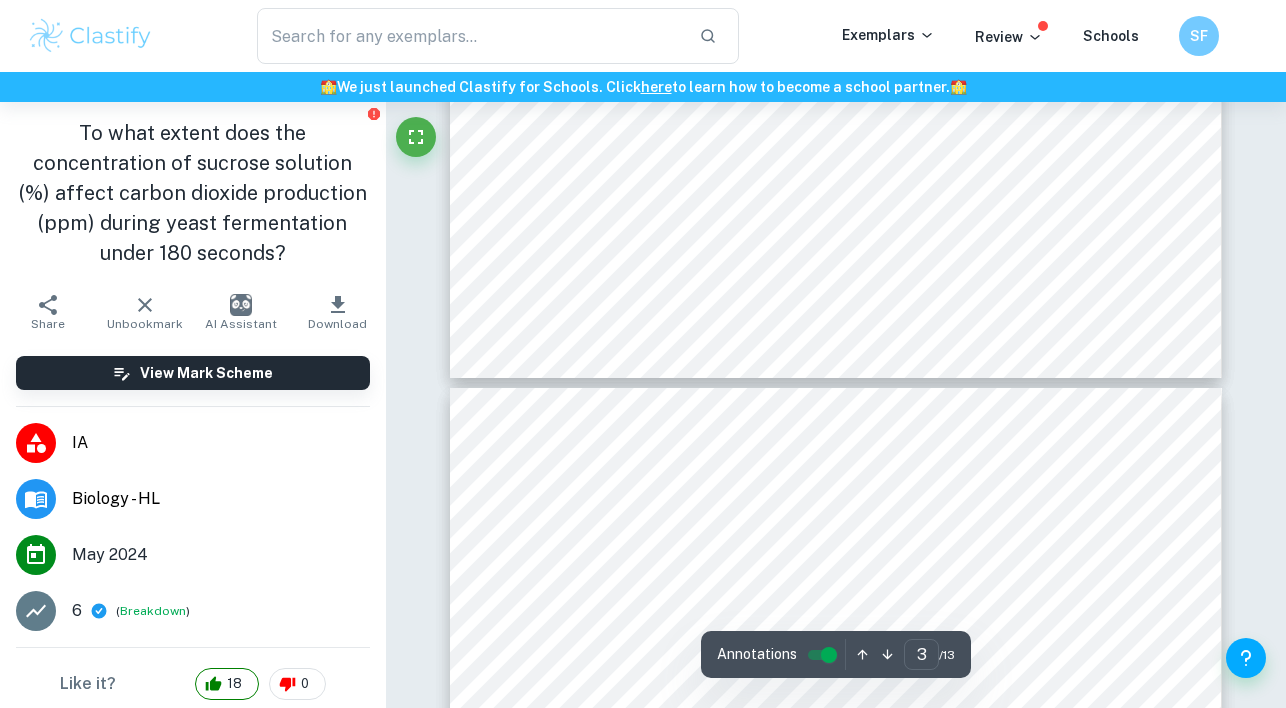 type on "2" 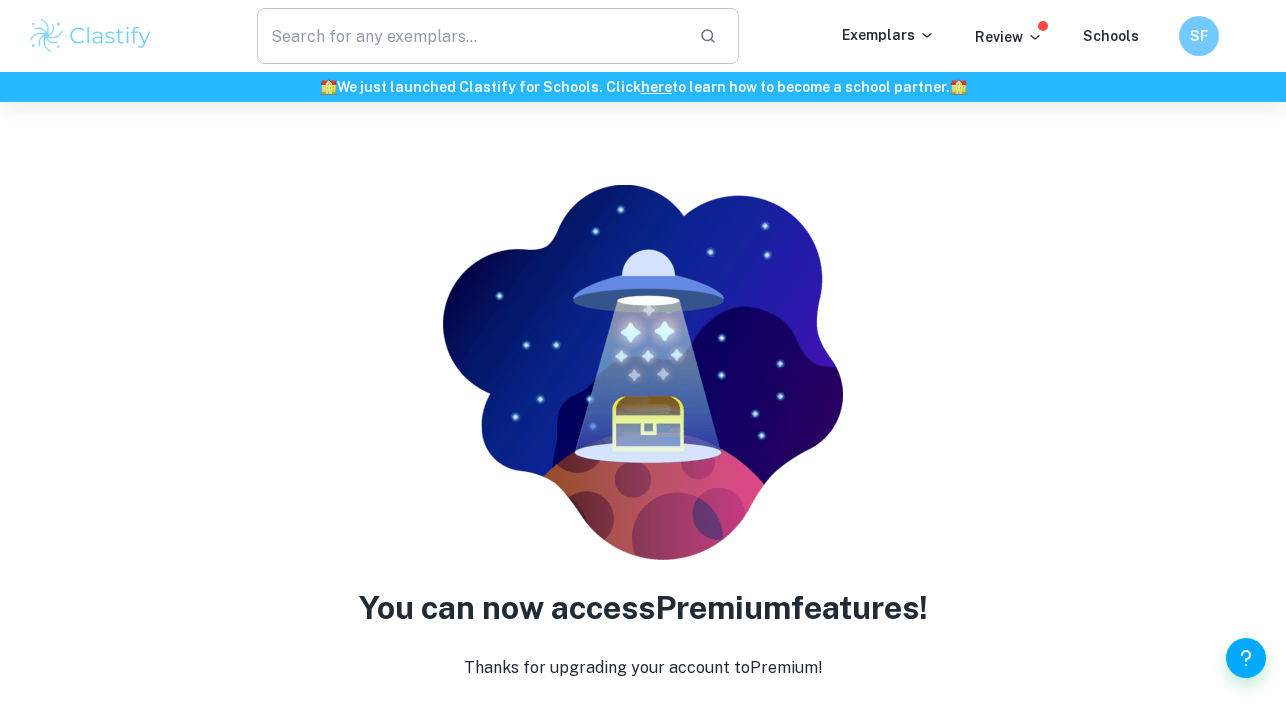 scroll, scrollTop: 102, scrollLeft: 0, axis: vertical 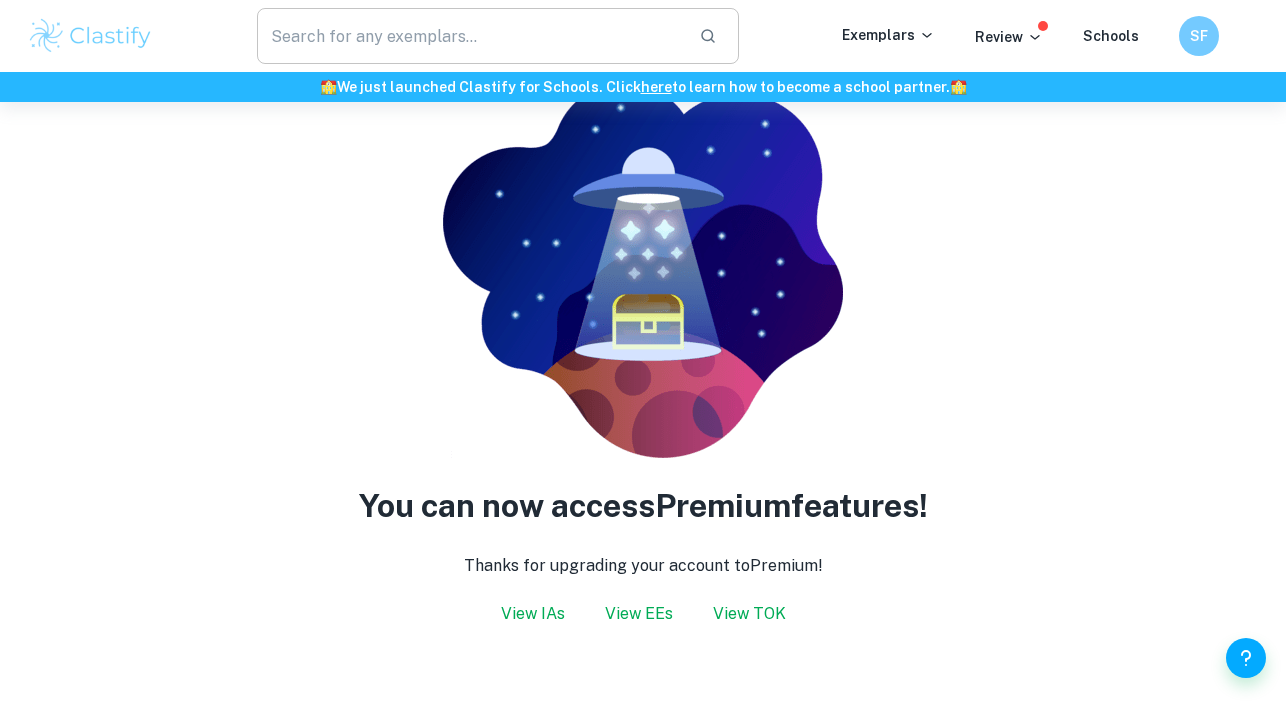 click at bounding box center (470, 36) 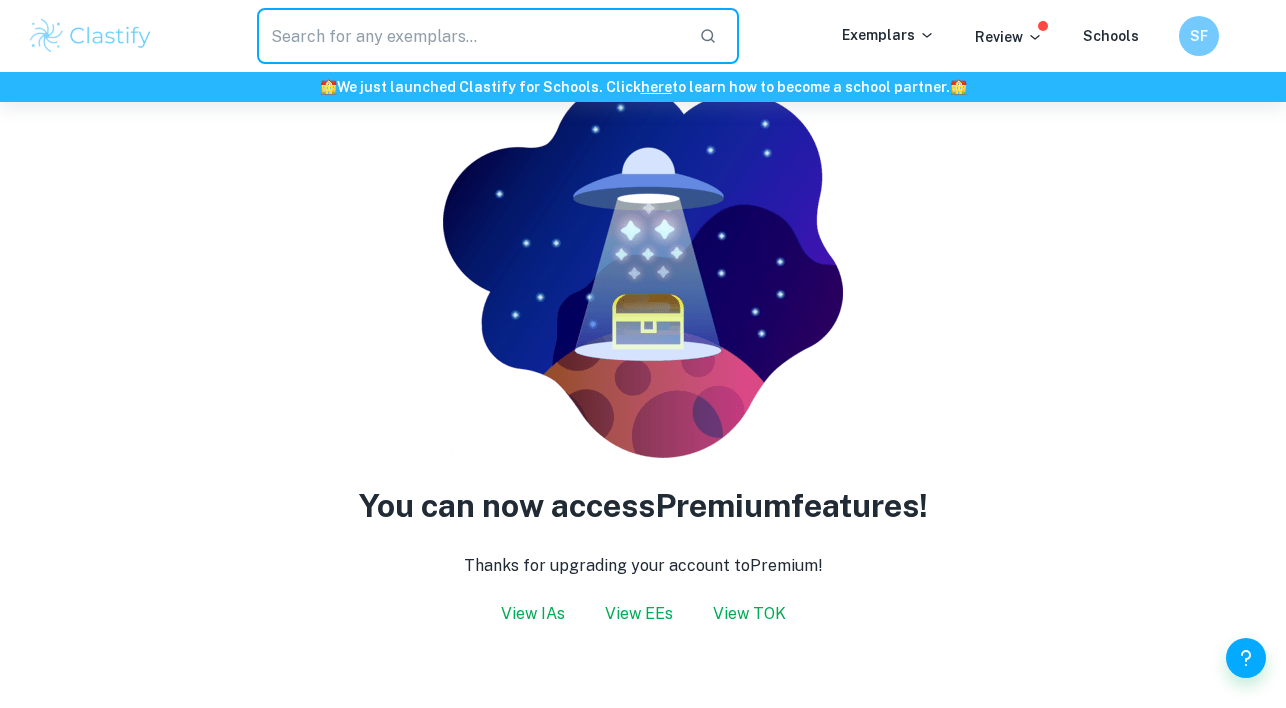 click on "View IAs" at bounding box center [533, 614] 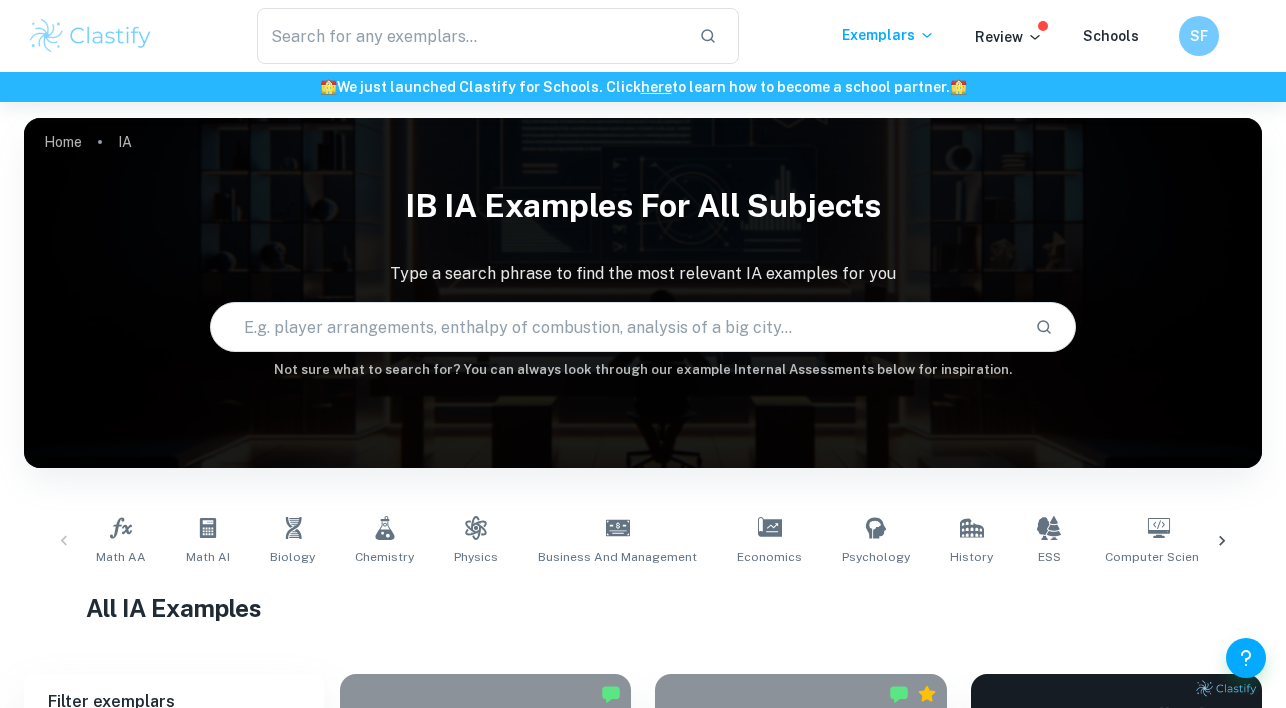 scroll, scrollTop: 136, scrollLeft: 0, axis: vertical 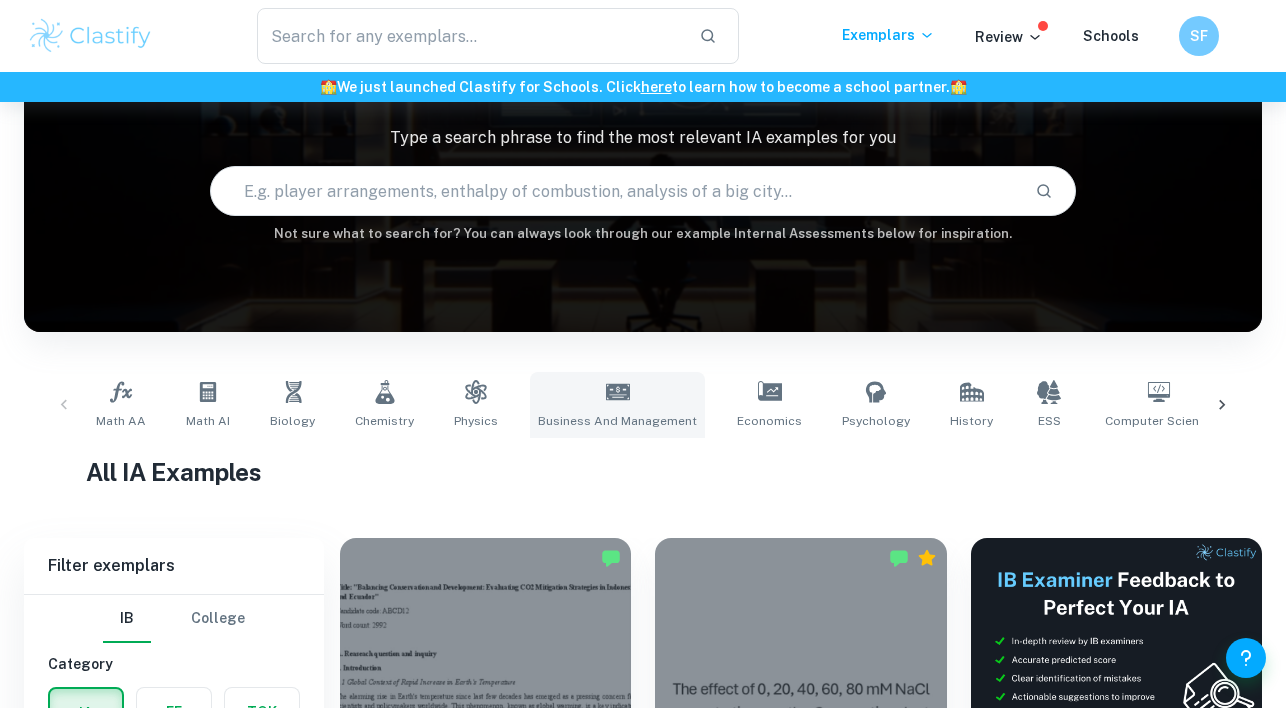 click on "Business and Management" at bounding box center [617, 405] 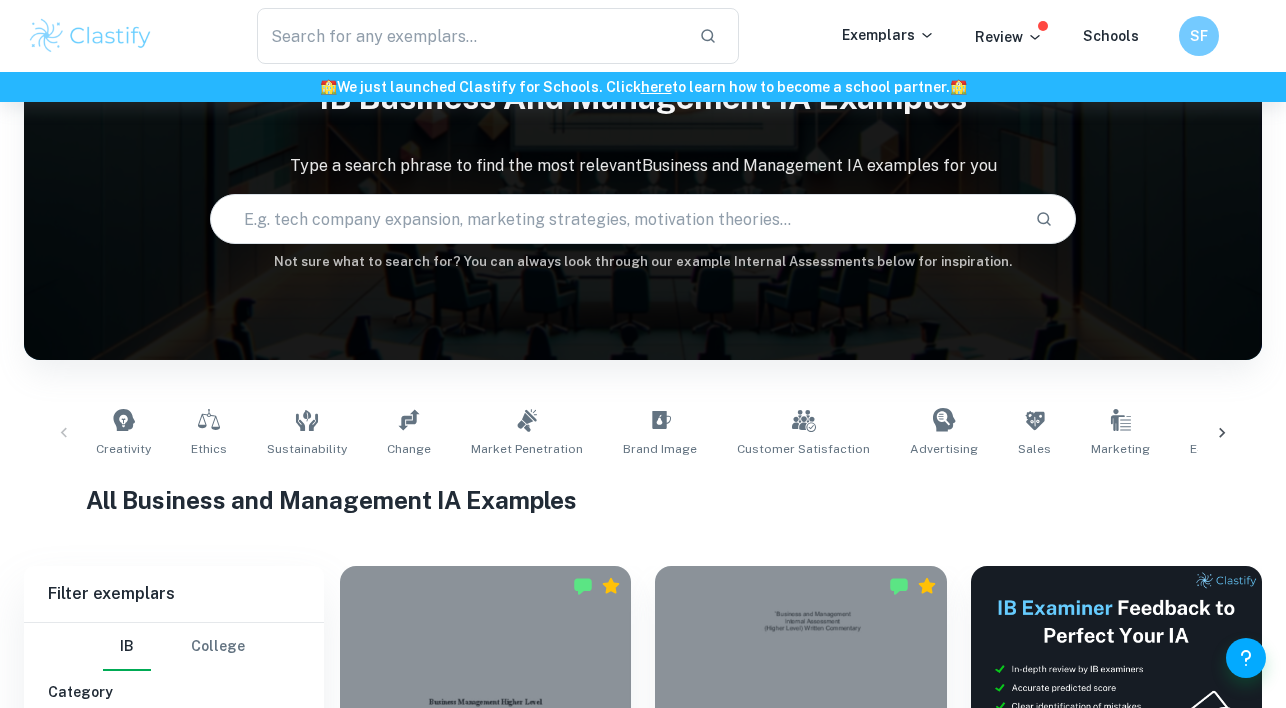 scroll, scrollTop: 353, scrollLeft: 0, axis: vertical 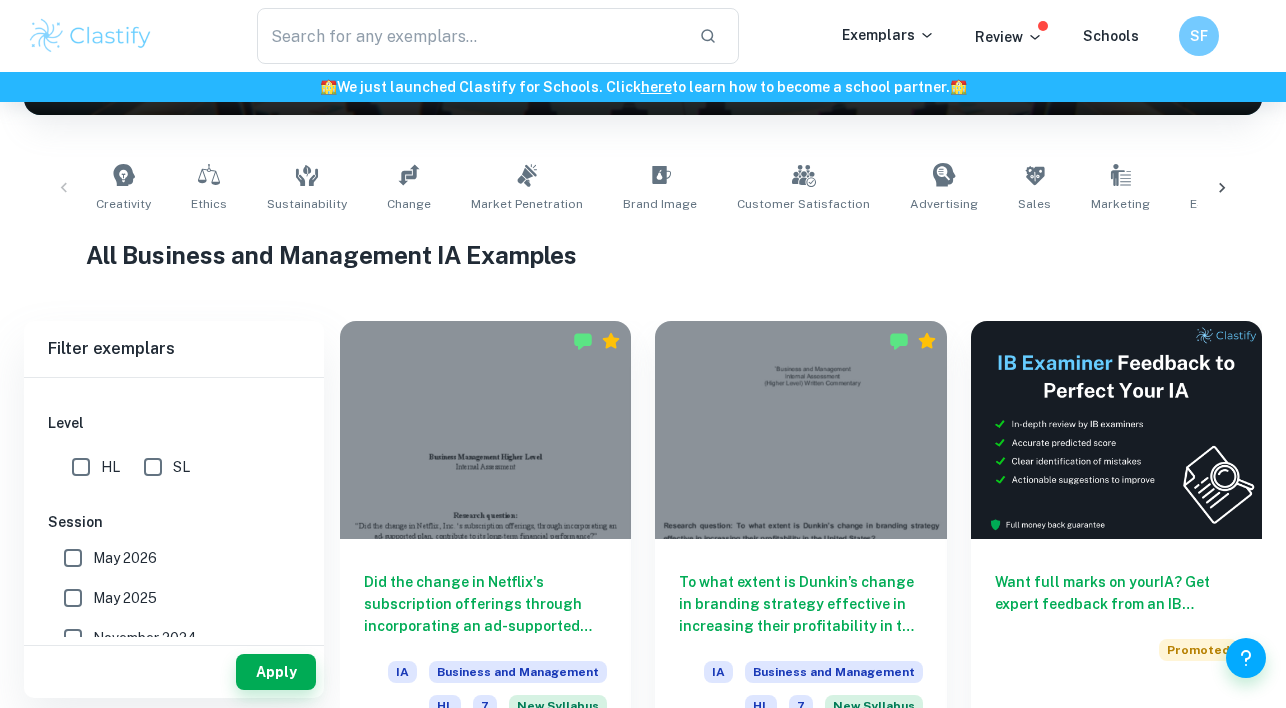 click on "HL" at bounding box center [81, 467] 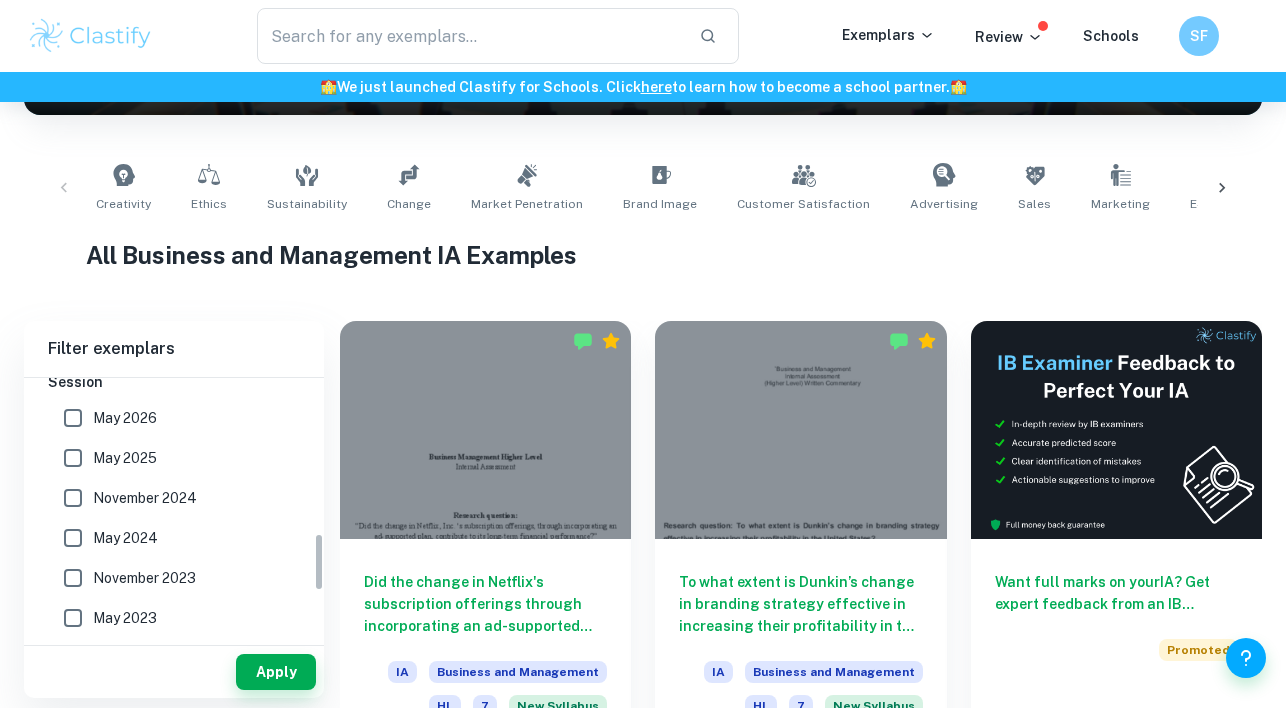 scroll, scrollTop: 693, scrollLeft: 0, axis: vertical 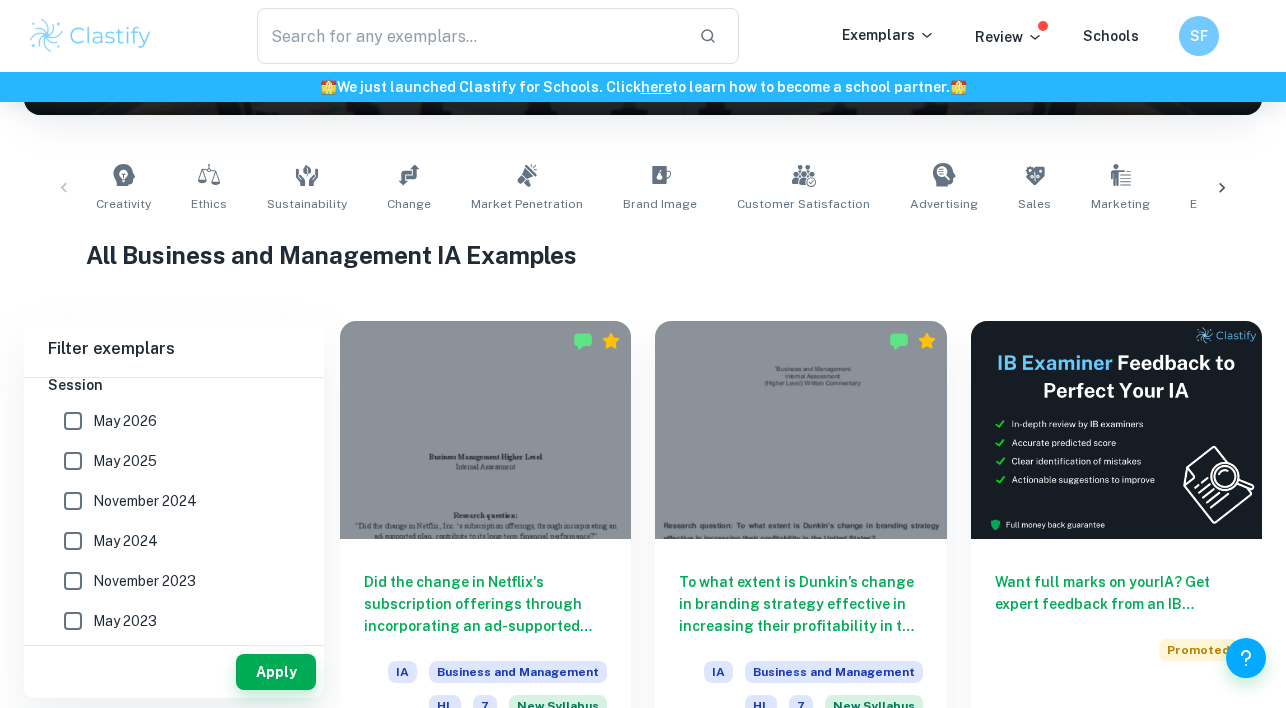 click on "May 2026" at bounding box center [73, 421] 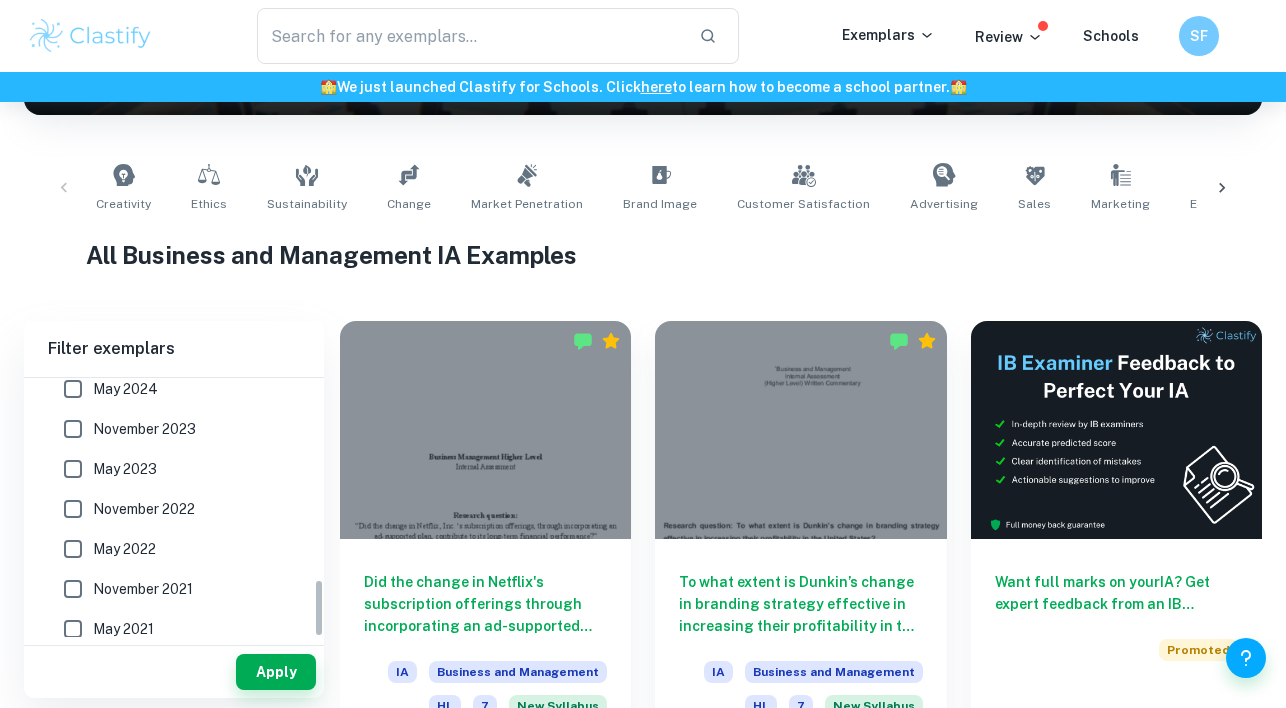 scroll, scrollTop: 897, scrollLeft: 0, axis: vertical 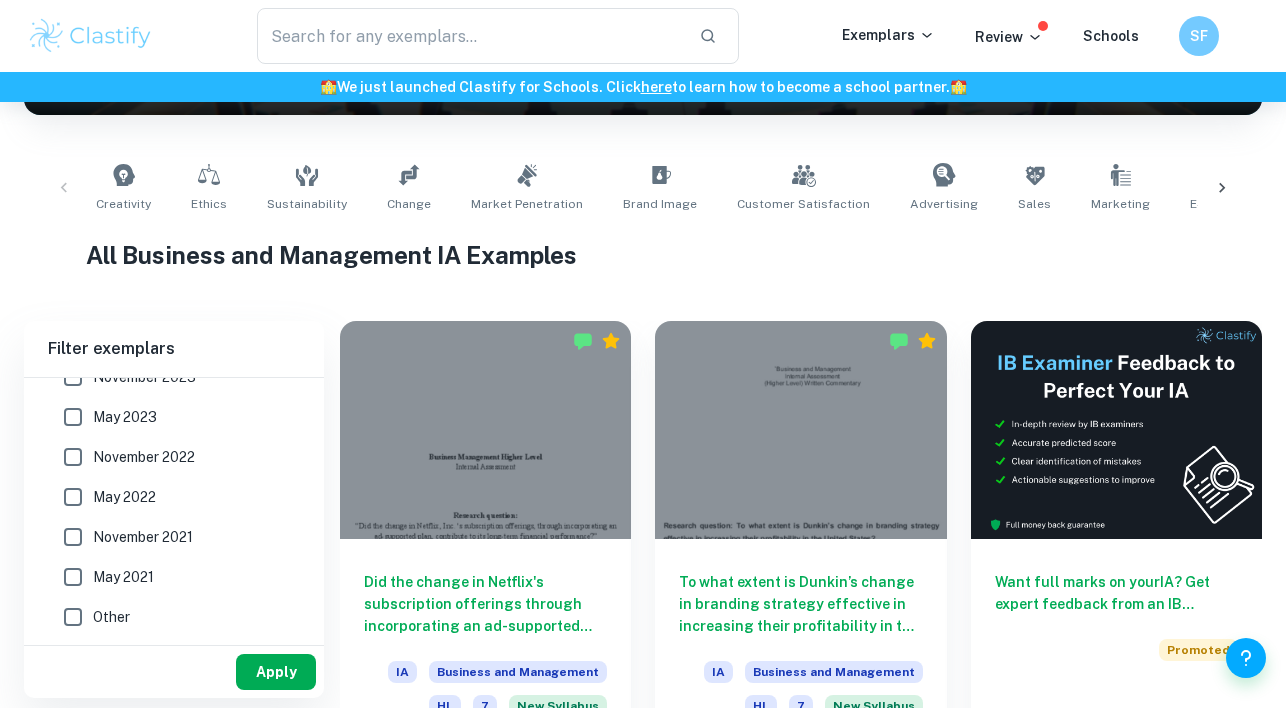 click on "Apply" at bounding box center (276, 672) 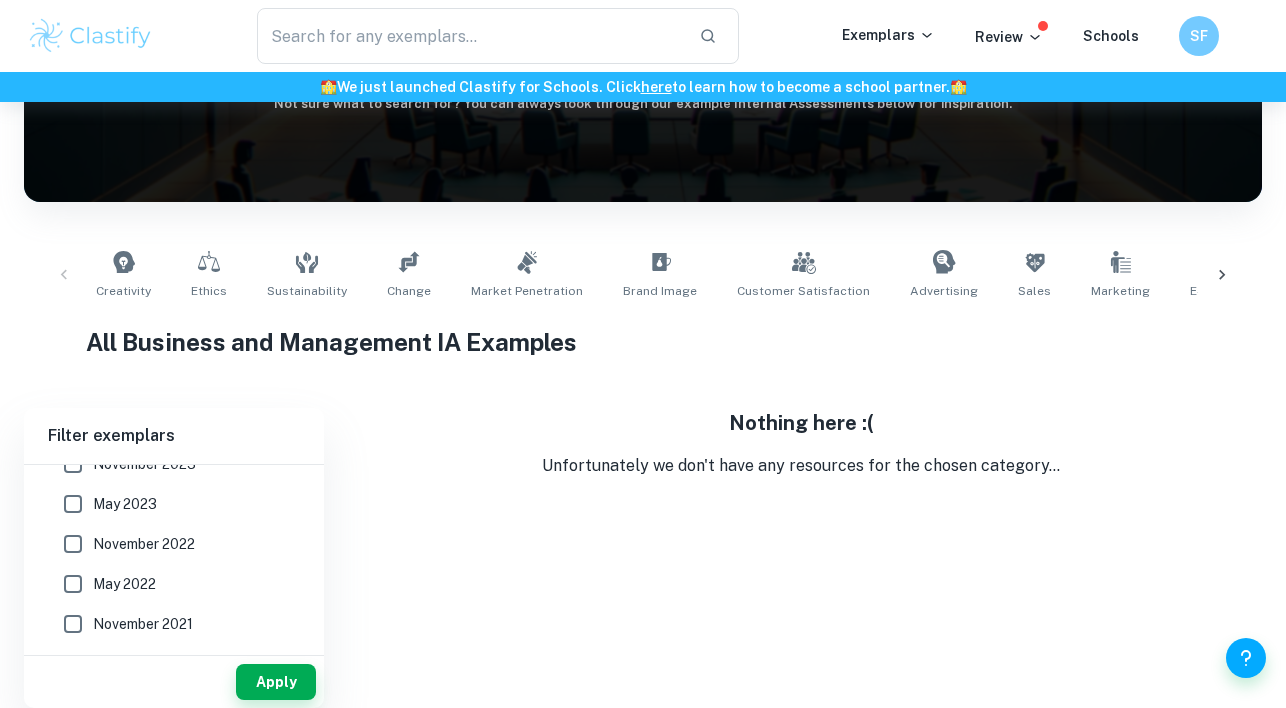 scroll, scrollTop: 266, scrollLeft: 0, axis: vertical 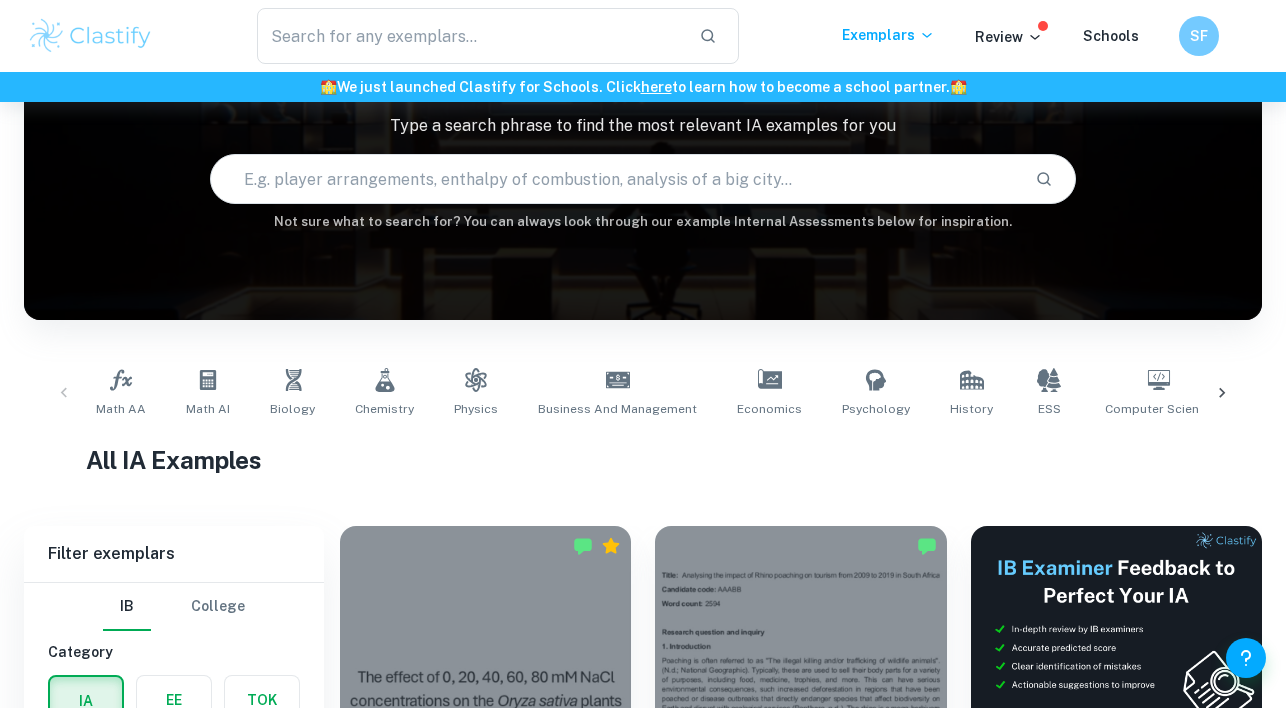 click on "Math AA Math AI Biology Chemistry Physics Business and Management Economics Psychology History ESS Computer Science Geography Visual Arts Comparative Study Visual Arts Process Portfolio Global Politics English A (Lang & Lit) HL Essay English A (Lit) HL Essay English A (Lang & Lit) IO English A (Lit) IO Design Technology Sports Science" at bounding box center (643, 393) 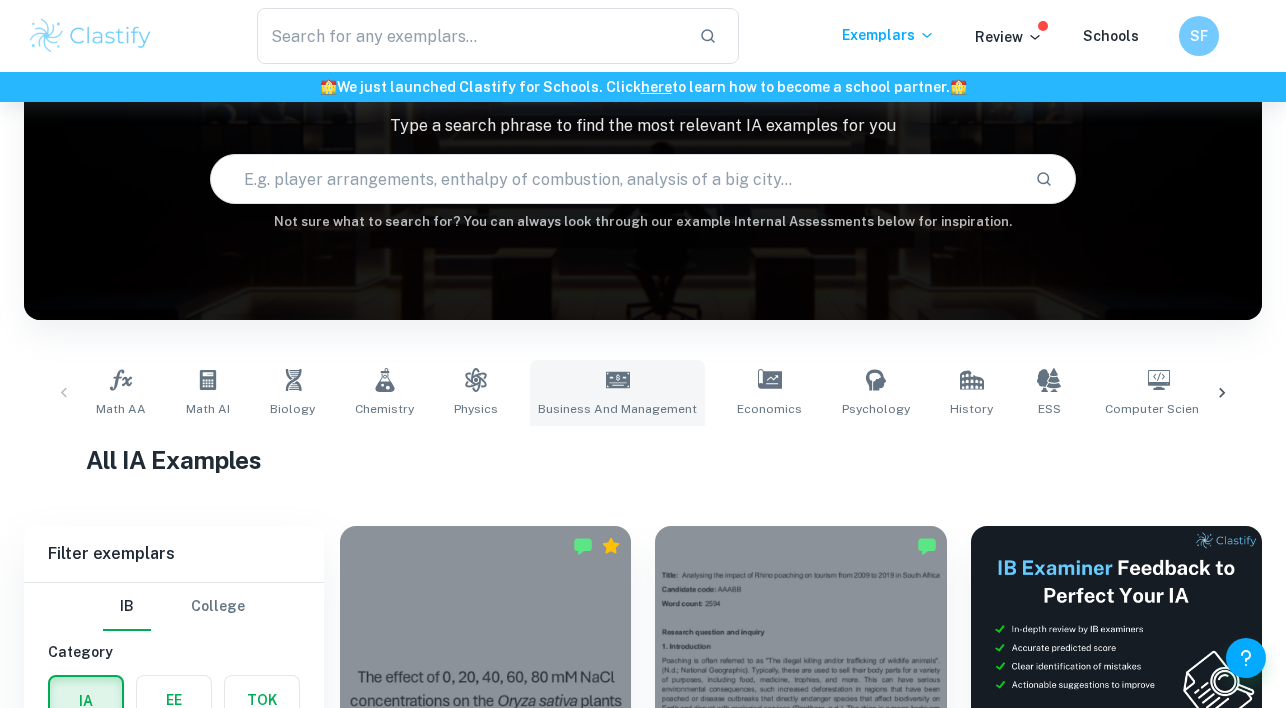 click on "Business and Management" at bounding box center [617, 393] 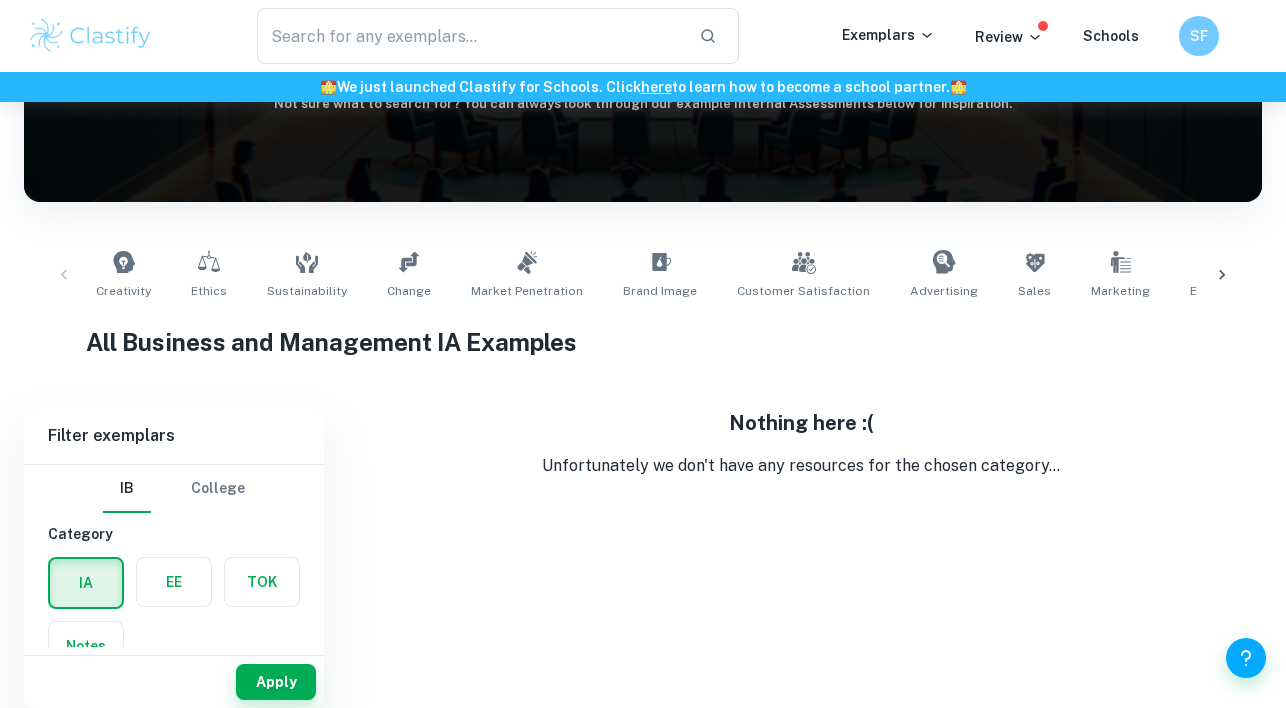 scroll, scrollTop: 115, scrollLeft: 0, axis: vertical 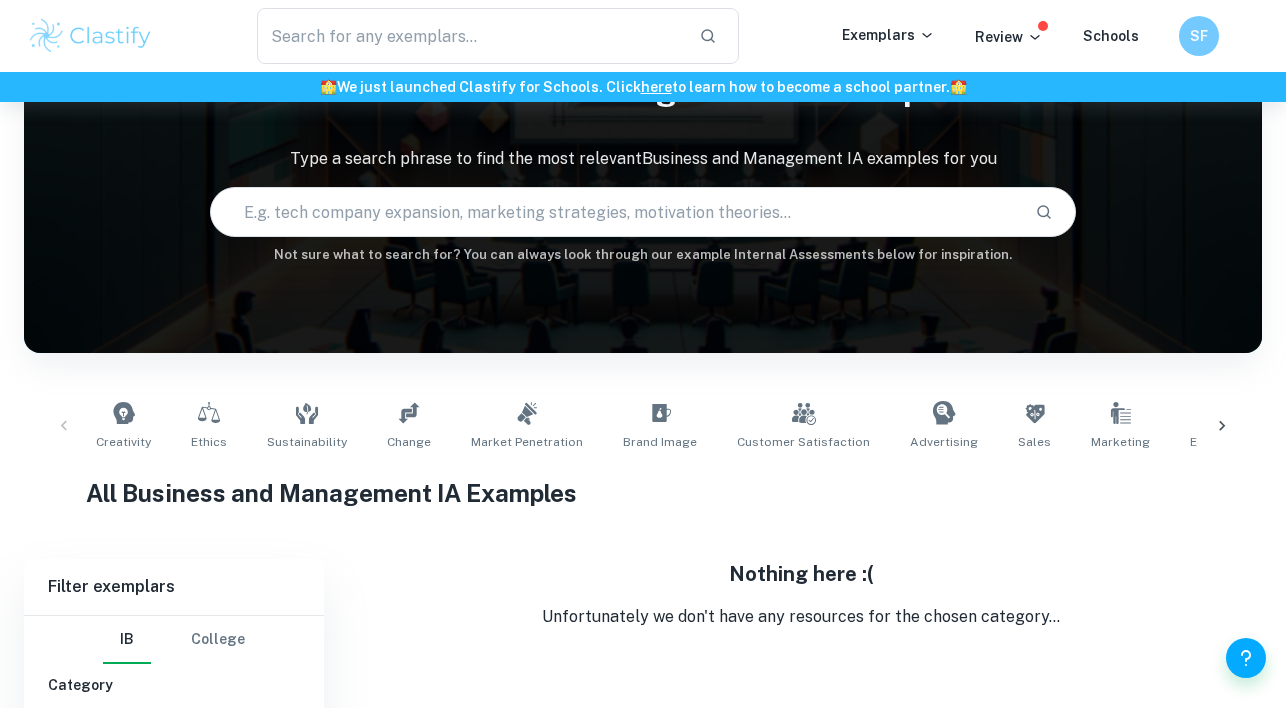 click on "Creativity Ethics Sustainability Change Market Penetration Brand Image Customer Satisfaction Advertising Sales Marketing E-commerce Corporate Profitability Human Resources Business Expansion Franchising Joint Ventures Stakeholder Conflicts Globalization Product Development Acquisition and Growth CSR Competitiveness Price Service Improvement Innovation" at bounding box center (643, 426) 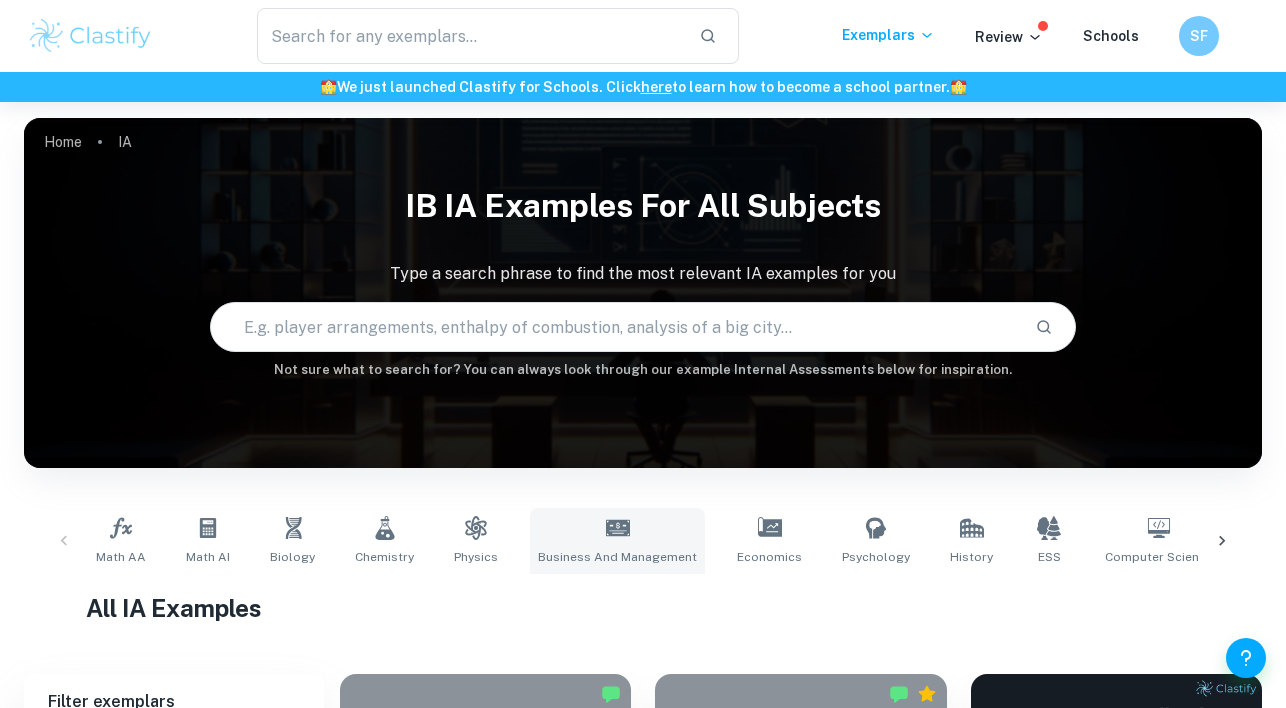click 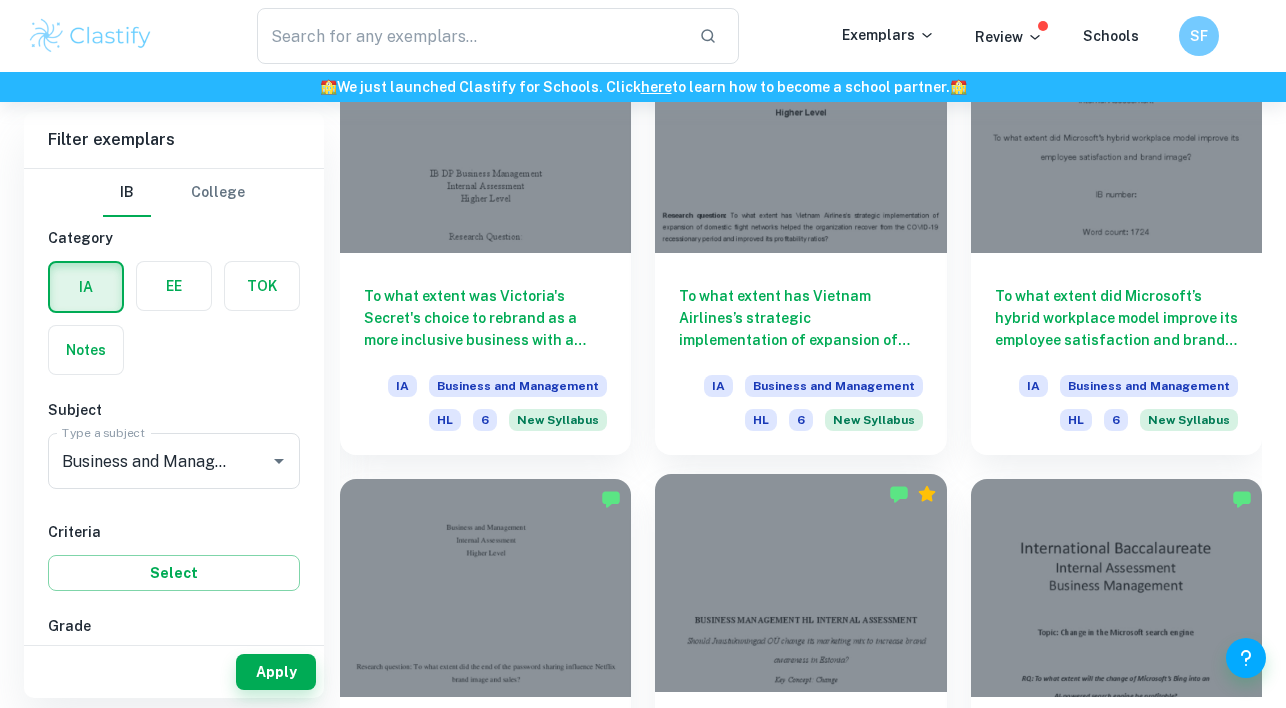 scroll, scrollTop: 5531, scrollLeft: 0, axis: vertical 